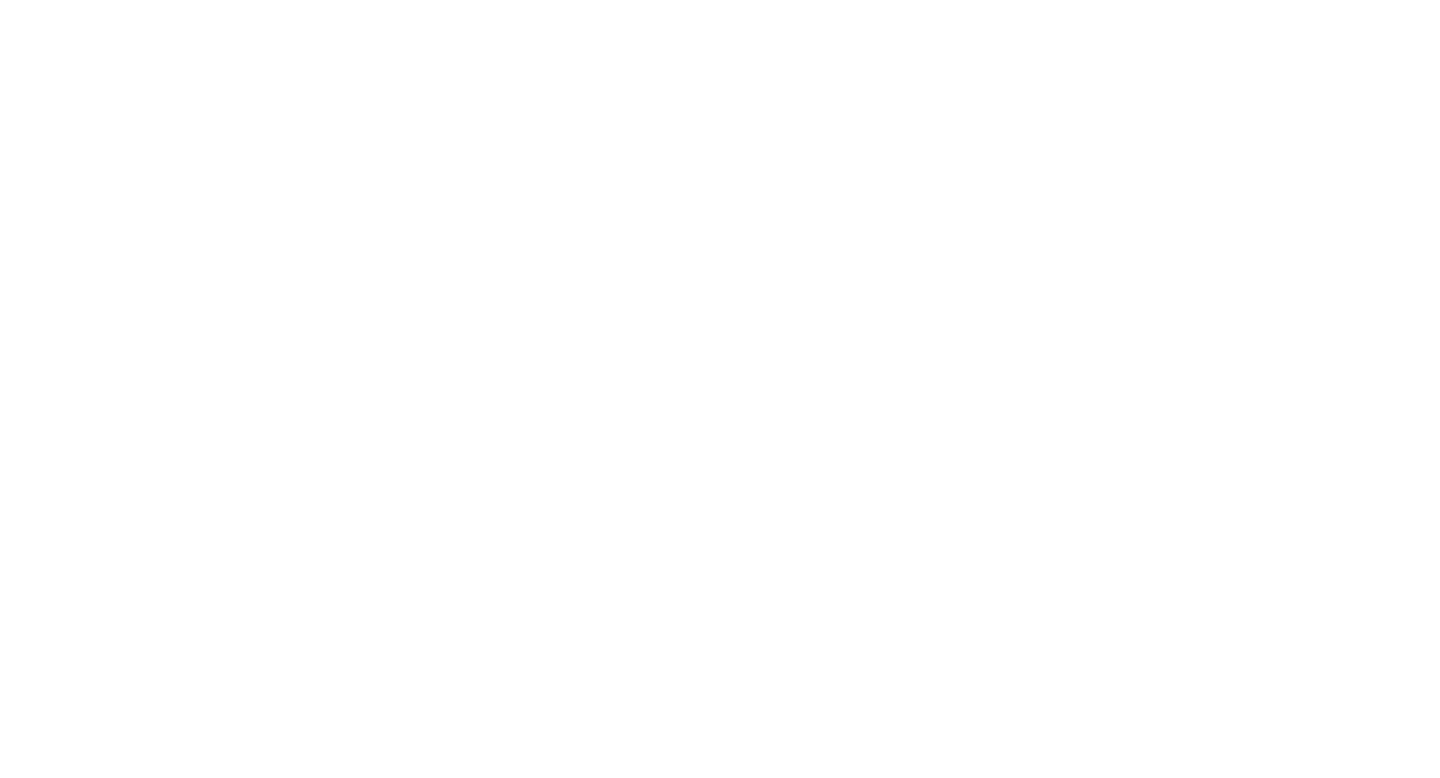 scroll, scrollTop: 0, scrollLeft: 0, axis: both 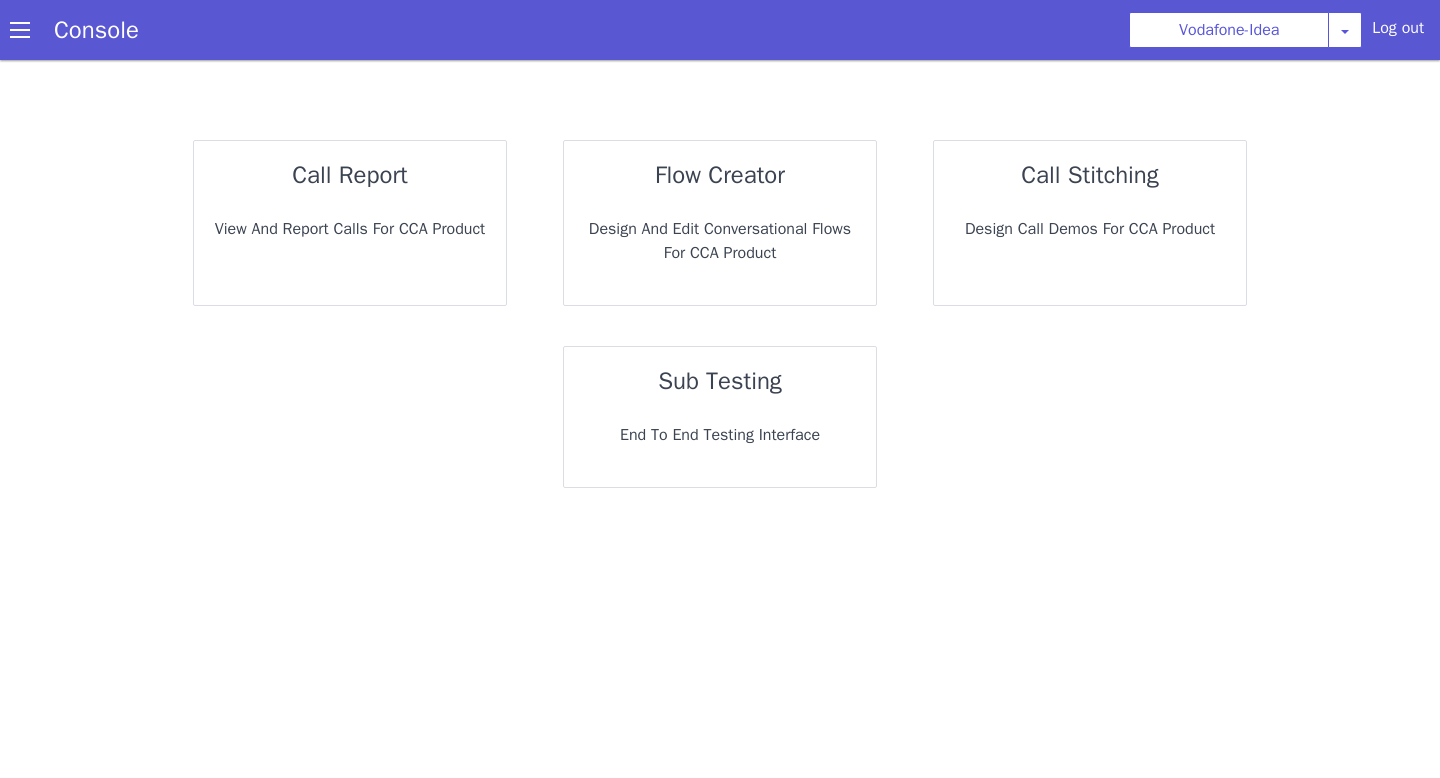 click on "sub testing" at bounding box center (720, 381) 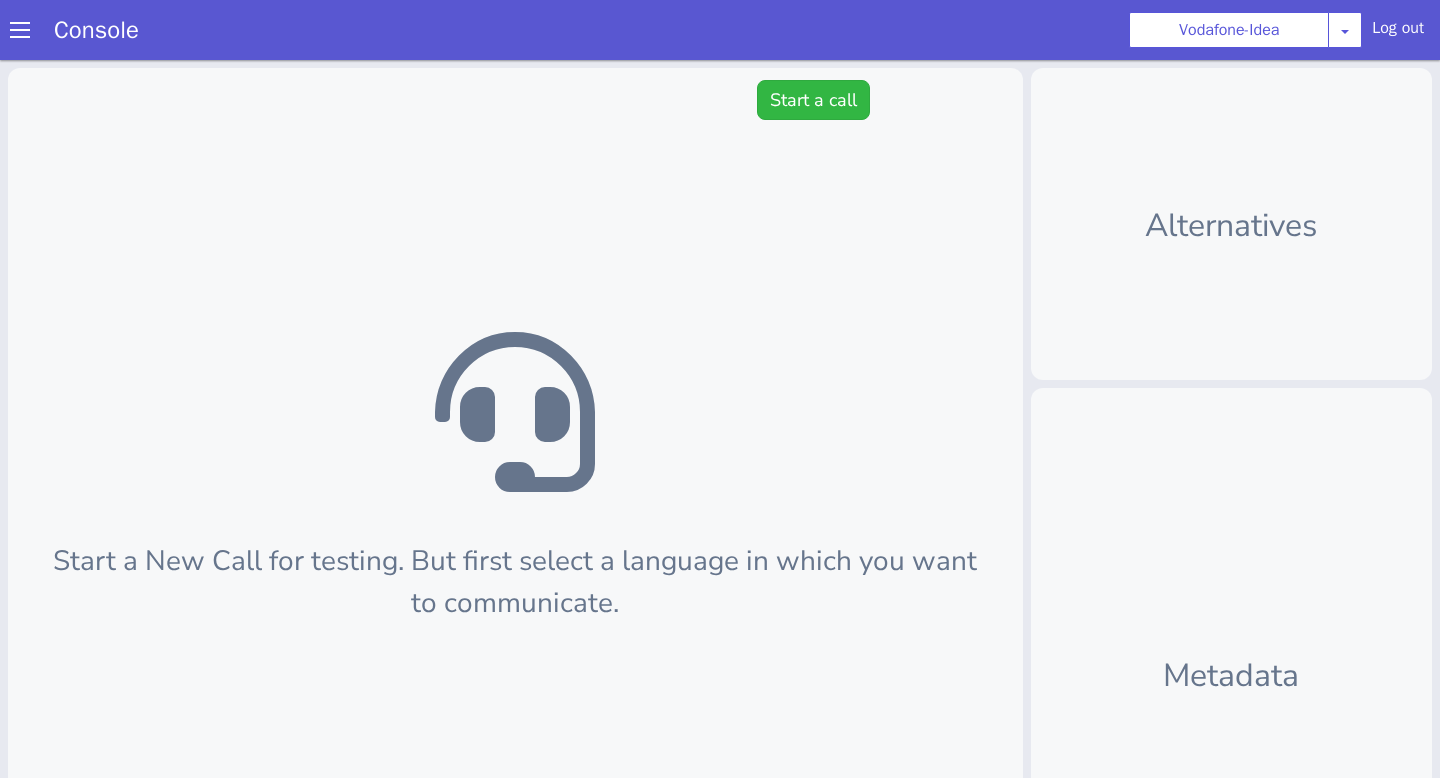 scroll, scrollTop: 6, scrollLeft: 0, axis: vertical 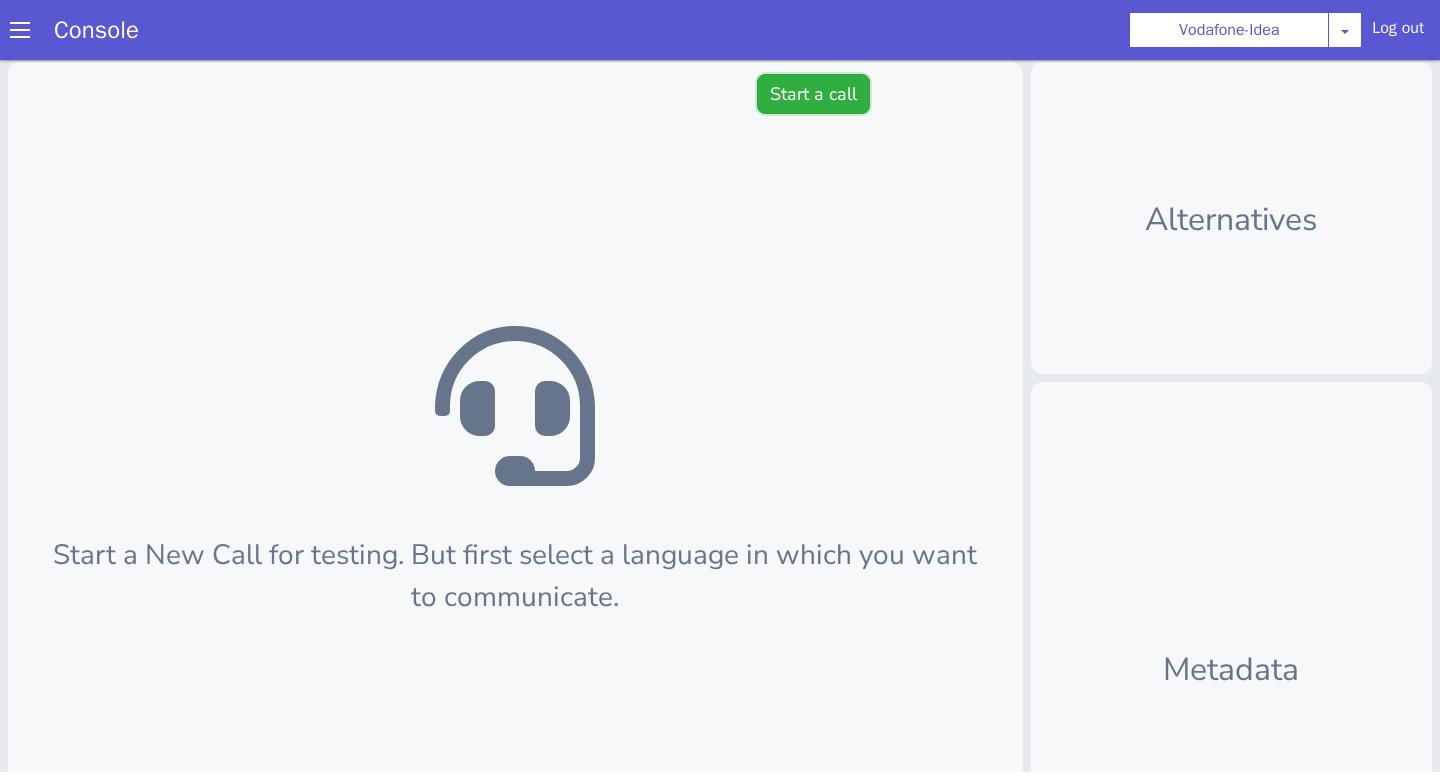 click on "Start a call" at bounding box center [813, 94] 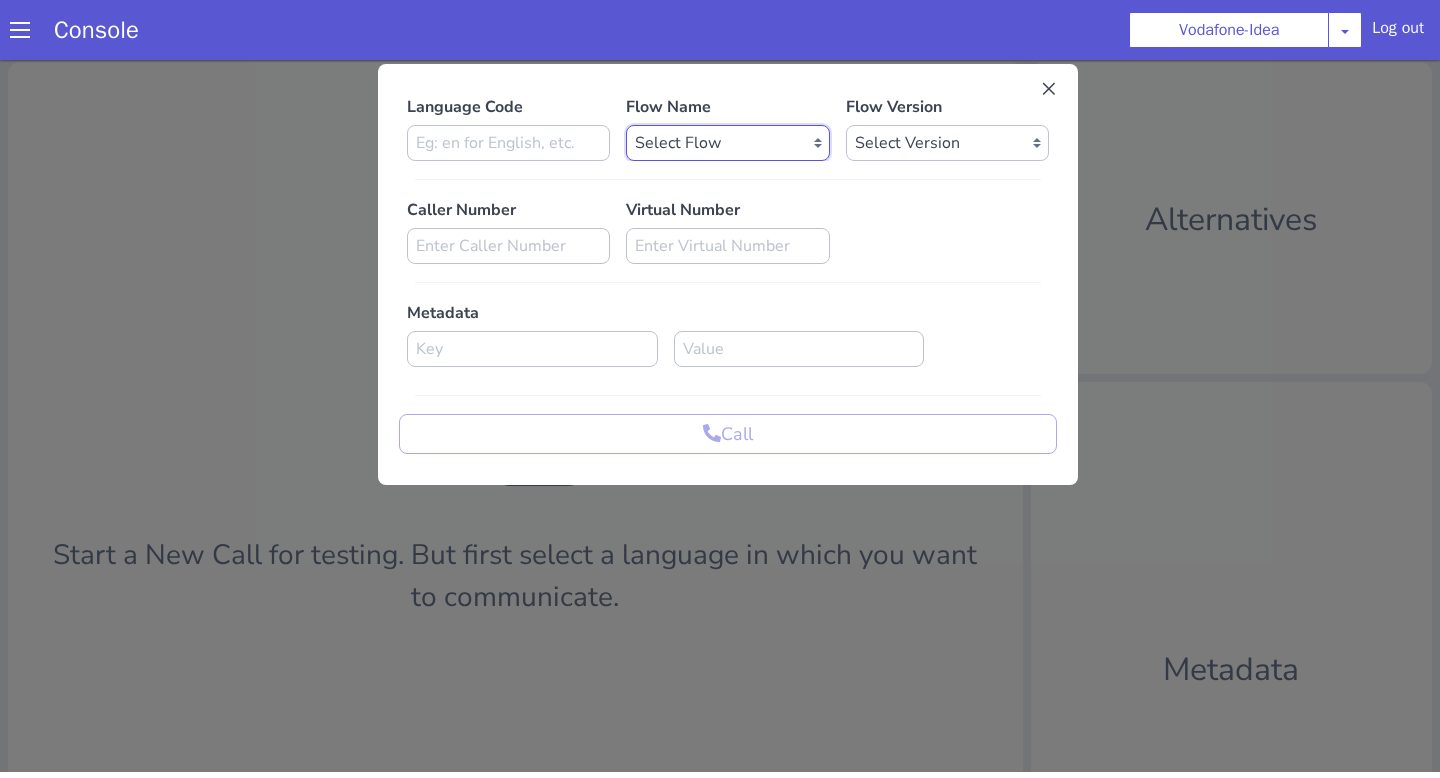 click on "Select Flow" at bounding box center [727, 143] 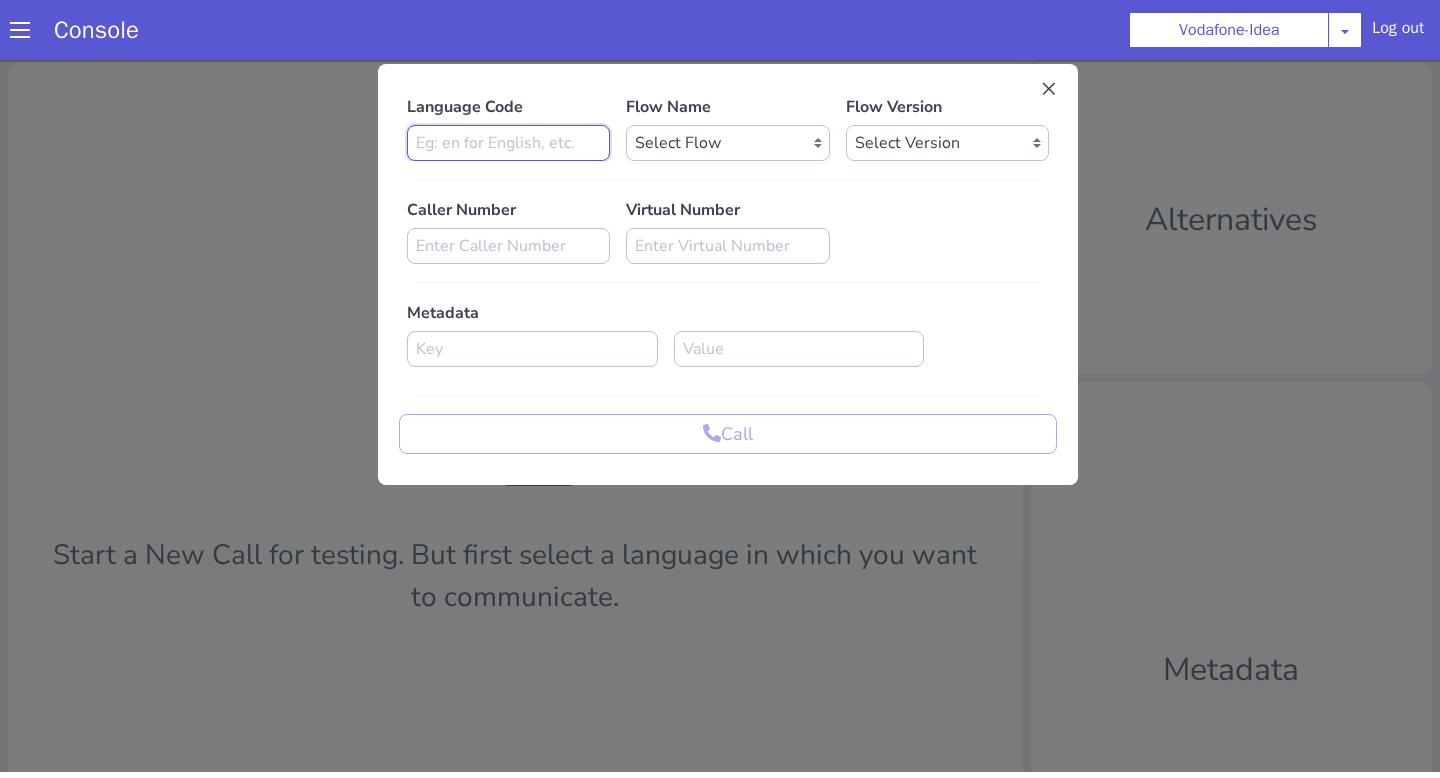 click at bounding box center (508, 143) 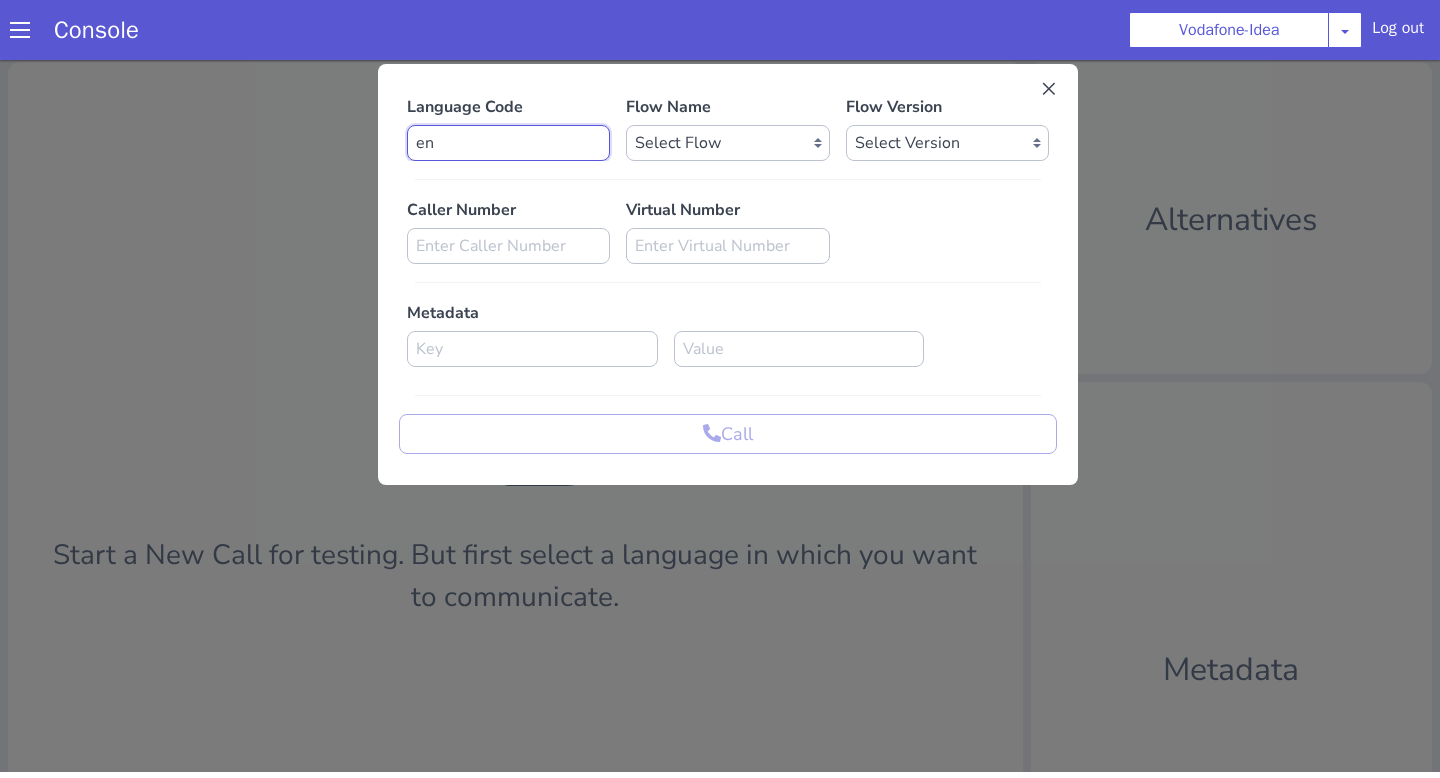 type on "en" 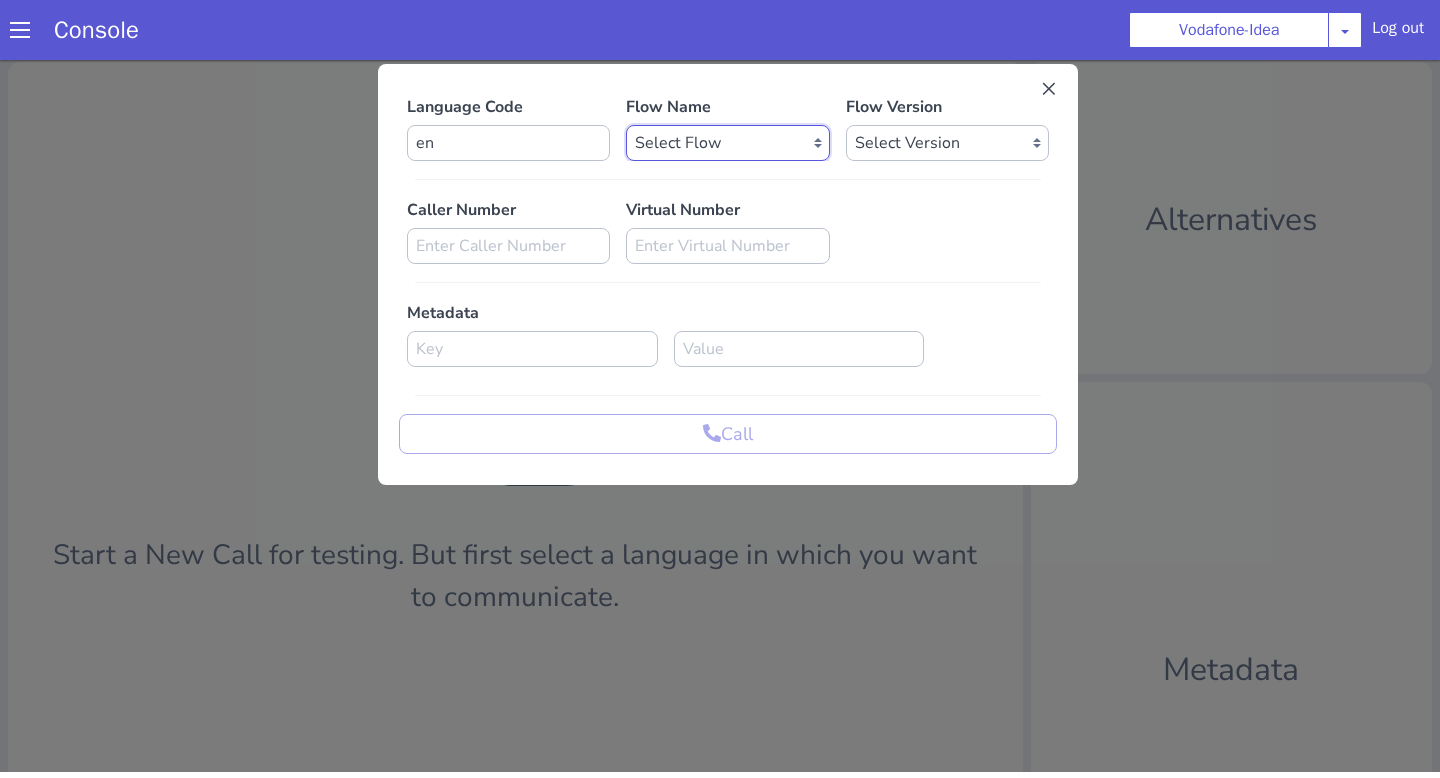click on "Select Flow Vi_uc3_farmer_bot vi_uc3_ocm_api_load_test FarmerBot_ta Vi_mnp_retention dummy_flow_testing UAT_Vi_Prod test_flow_test Vi_Prod_Gujarathi_testing VI prepaid recharge UAT voda_test_import UAT Vi Deepgram testing flow test_redirection temp_test_recorded_prompt test_silence_recorded voda_test_import_3 prod_vi_outbound_hi vi_prod farmer_bot_be vi_prod_studio_import_test Vi Postpaid Collection UC1 [ARCHIVE] vi_beta vi_uat vi_prod_studio_import prod_vi_outbound_mr vi_gamma_bn Vi Prepaid Recharge dxl_sanity_check vi_sandbox_testing vi_gamma_ta_sandbox_testing vi_core_sandbox_testing farmer_bot_ml voda_copy_test vi_prod_ml_ab farmer_bot_hi_UC2 vi_merged farmer_bot_hi pre_fetch_flow farmer_bot_gujarati vi_gamma prod_vi_outbound_en vi_virtual_number_repo vi_gamma_ta farmer_bot_en vi_gamma_gu farmer_bot_ta vi_core Prepaid To Postpaid non_faq_gamma_1 vi_gamma_mr [PERSON_NAME] [PERSON_NAME]" at bounding box center [727, 143] 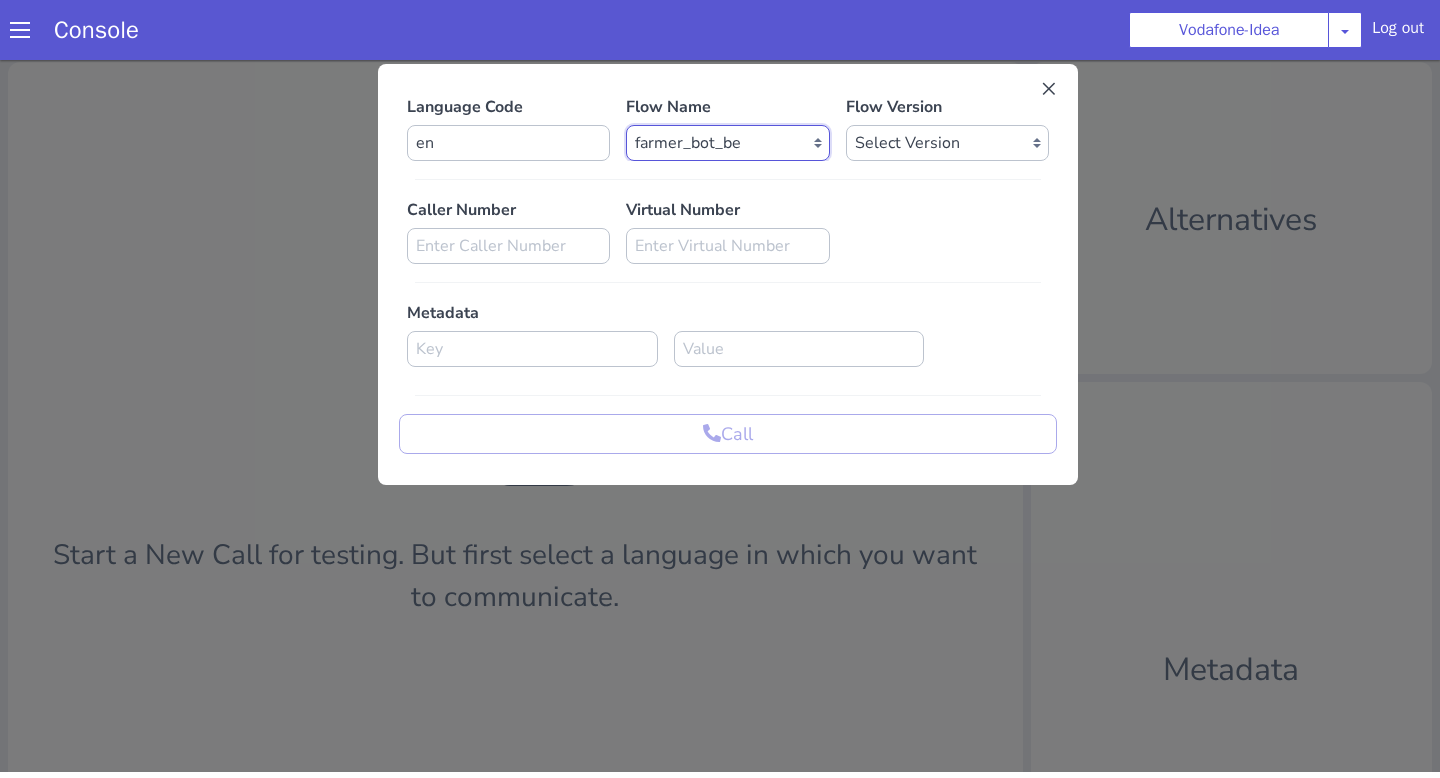 click on "Select Flow Vi_uc3_farmer_bot vi_uc3_ocm_api_load_test FarmerBot_ta Vi_mnp_retention dummy_flow_testing UAT_Vi_Prod test_flow_test Vi_Prod_Gujarathi_testing VI prepaid recharge UAT voda_test_import UAT Vi Deepgram testing flow test_redirection temp_test_recorded_prompt test_silence_recorded voda_test_import_3 prod_vi_outbound_hi vi_prod farmer_bot_be vi_prod_studio_import_test Vi Postpaid Collection UC1 [ARCHIVE] vi_beta vi_uat vi_prod_studio_import prod_vi_outbound_mr vi_gamma_bn Vi Prepaid Recharge dxl_sanity_check vi_sandbox_testing vi_gamma_ta_sandbox_testing vi_core_sandbox_testing farmer_bot_ml voda_copy_test vi_prod_ml_ab farmer_bot_hi_UC2 vi_merged farmer_bot_hi pre_fetch_flow farmer_bot_gujarati vi_gamma prod_vi_outbound_en vi_virtual_number_repo vi_gamma_ta farmer_bot_en vi_gamma_gu farmer_bot_ta vi_core Prepaid To Postpaid non_faq_gamma_1 vi_gamma_mr [PERSON_NAME] [PERSON_NAME]" at bounding box center [727, 143] 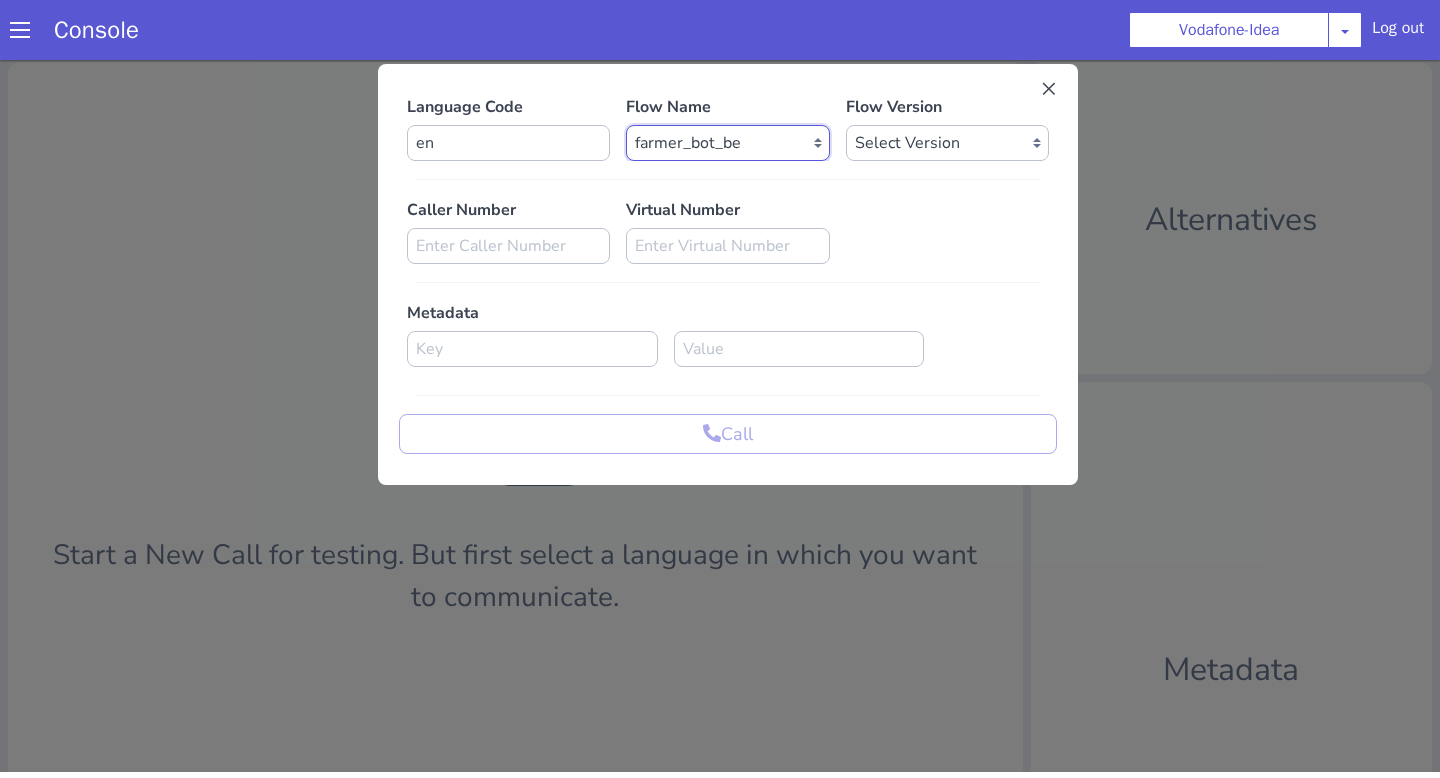 select on "19db61bd-5fe9-41e3-8ca7-afe9eea2095b" 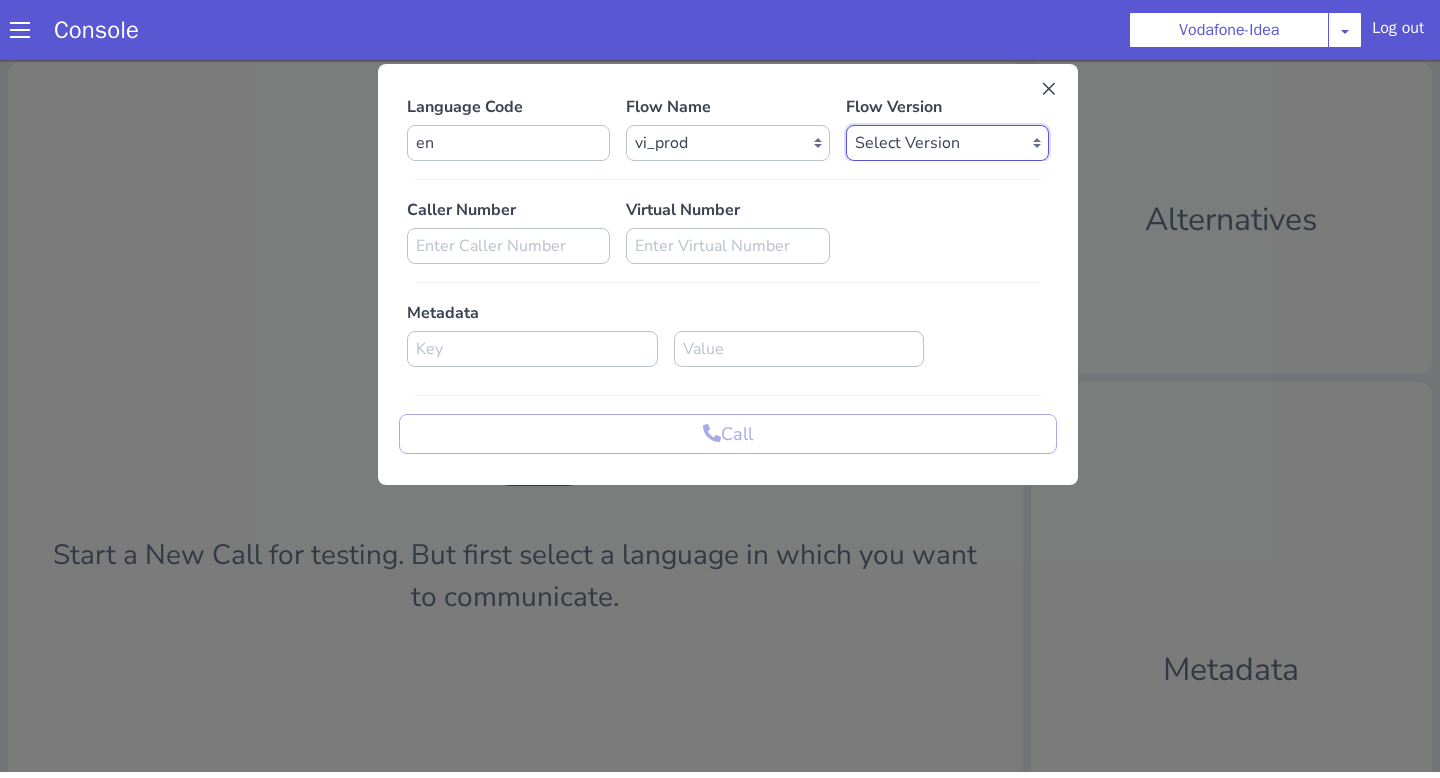 click on "Select Version 0.4.21 0.4.20 0.4.19 0.4.18 0.4.17 0.4.16 0.4.15 0.4.14 0.4.13 0.4.12 0.4.11 0.4.10 0.4.9 0.4.8 0.4.7 0.4.6 0.4.5 0.4.4 0.4.3 0.4.2 0.4.1 0.4.0 0.3.109 0.3.108 0.3.107 0.3.106 0.3.105 0.3.104 0.3.103 0.3.102 0.3.101 0.3.100 0.3.99 0.3.98 0.3.97 0.3.96 0.3.95 0.3.94 0.3.93 0.3.92 0.3.91 0.3.90 0.3.89 0.3.88 0.3.87 0.3.86 0.3.85 0.3.84 0.3.83 0.3.82 0.3.81 0.3.80 0.3.79 0.3.78 0.3.77 0.3.76 0.3.75 0.3.74 0.3.73 0.3.72 0.3.71 0.3.70 0.3.69 0.3.68 0.3.67 0.3.66 0.3.65 0.3.64 0.3.63 0.3.62 0.3.61 0.3.60 0.3.59 0.3.58 0.3.57 0.3.56 0.3.55 0.3.54 0.3.53 0.3.52 0.3.51 0.3.50 0.3.49 0.3.48 0.3.47 0.3.46 0.3.45 0.3.44 0.3.43 0.3.42 0.3.41 0.3.40 0.3.39 0.3.38 0.3.37 0.3.36 0.3.35 0.3.34 0.3.33 0.3.32 0.3.31 0.3.30 0.3.29 0.3.28 0.3.27 0.3.26 0.3.25 0.3.24 0.3.23 0.3.22 0.3.21 0.3.20 0.3.19 0.3.18 0.3.17 0.3.16 0.3.15 0.3.14 0.3.13 0.3.12 0.3.11 0.3.10 0.3.9 0.3.8 0.3.7 0.3.6 0.3.5 0.3.4 0.3.3 0.3.2 0.3.1 0.3.0 0.2.2 0.2.1 0.2.0 0.1.0 0.0.64 0.0.63 0.0.62 0.0.61 0.0.60 0.0.59 0.0.58 0.0.57 0.0.56 0.0.55" at bounding box center (947, 143) 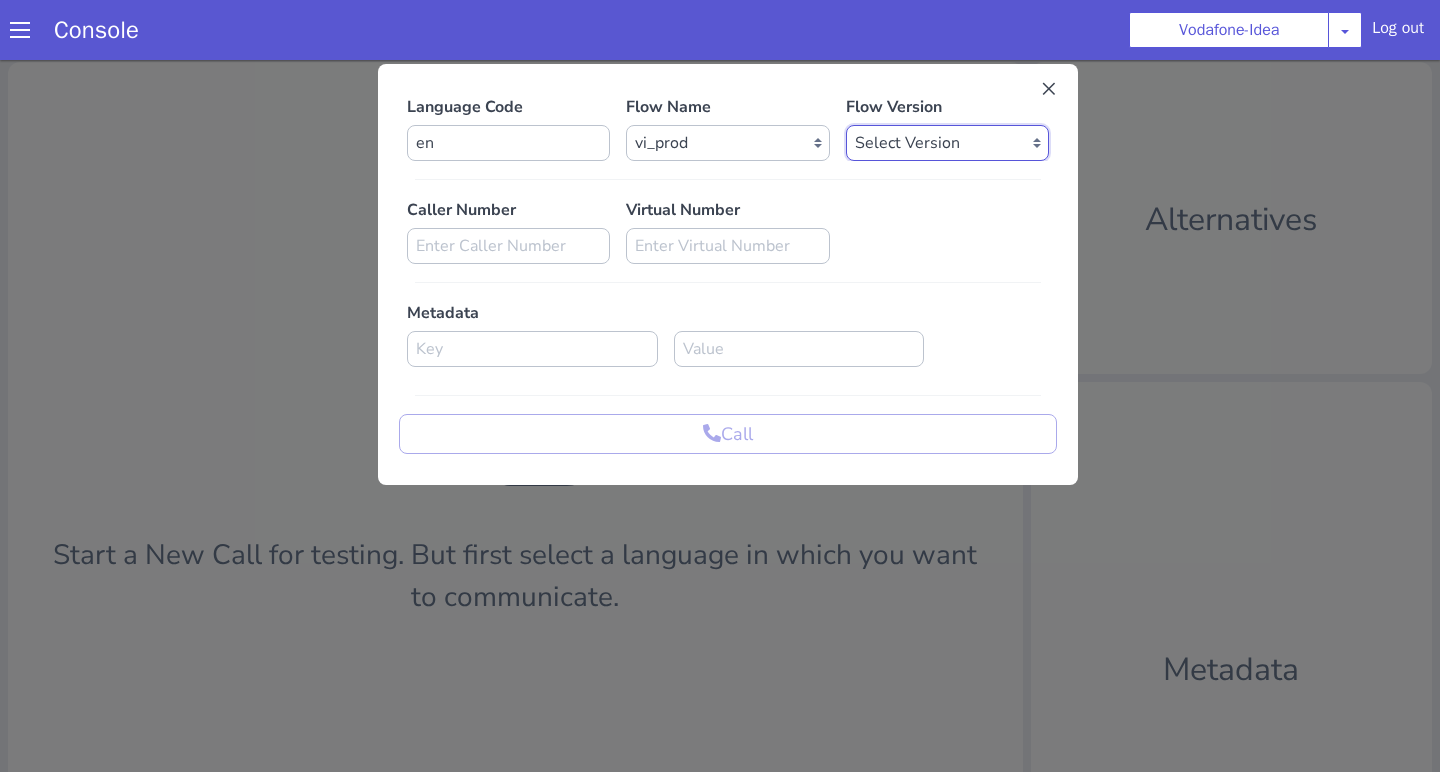select on "0.4.21" 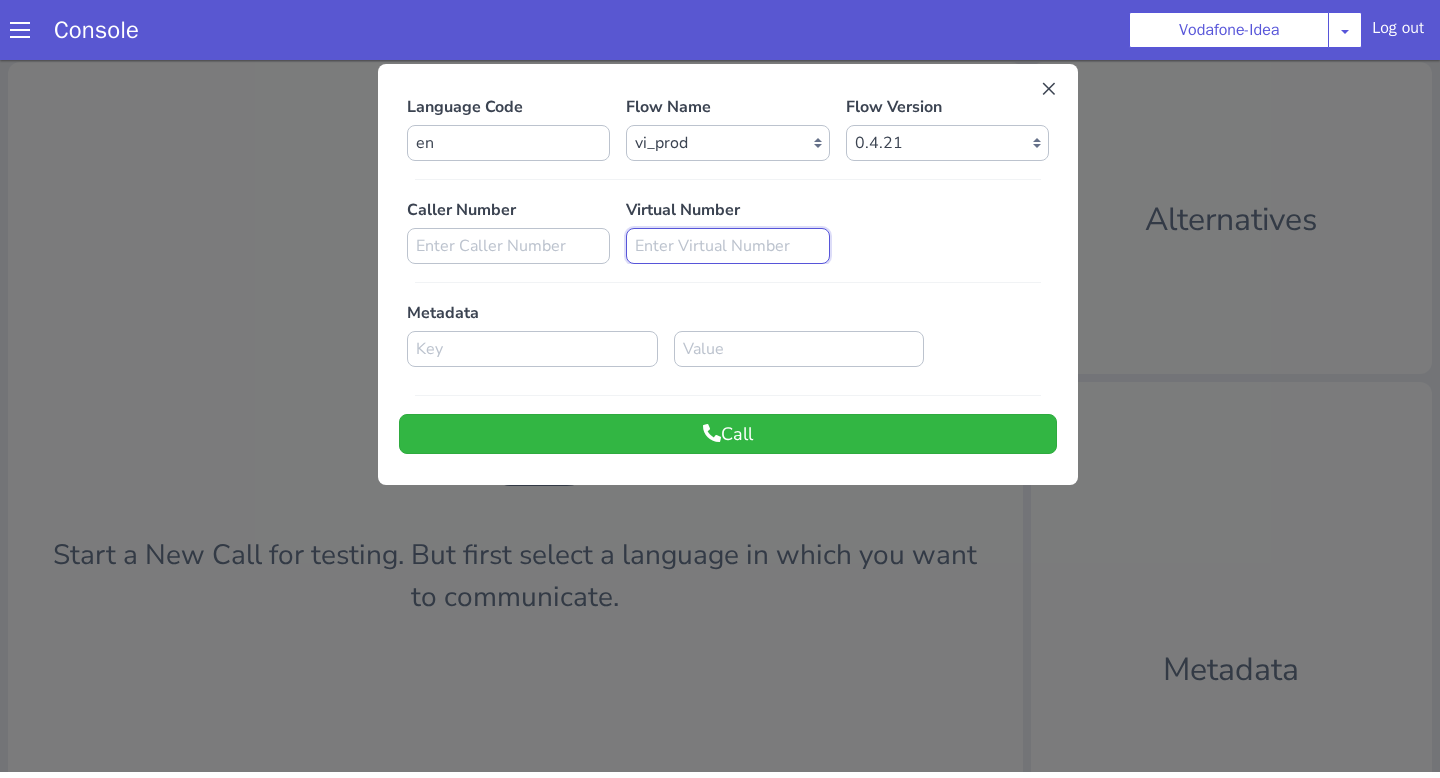 click at bounding box center (727, 246) 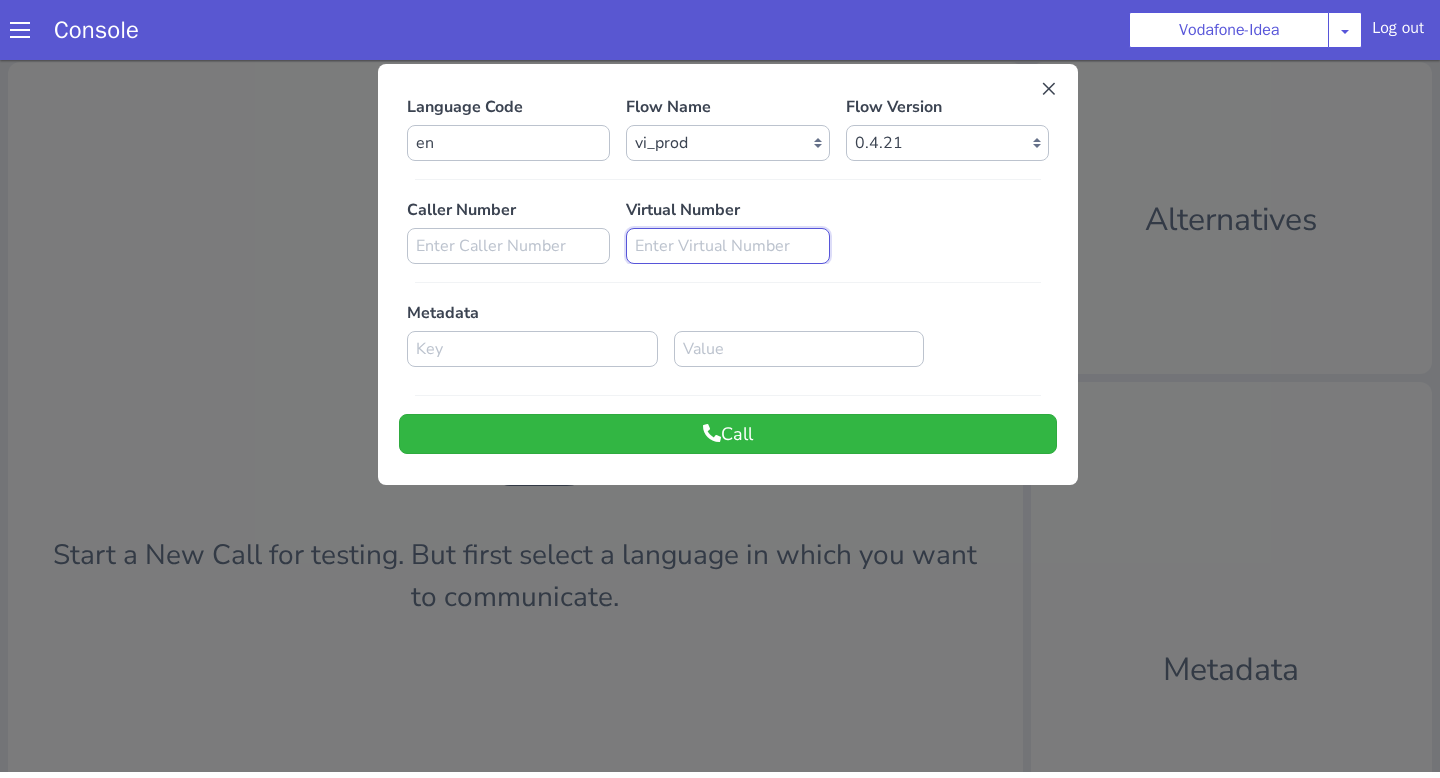paste on "[PHONE_NUMBER]" 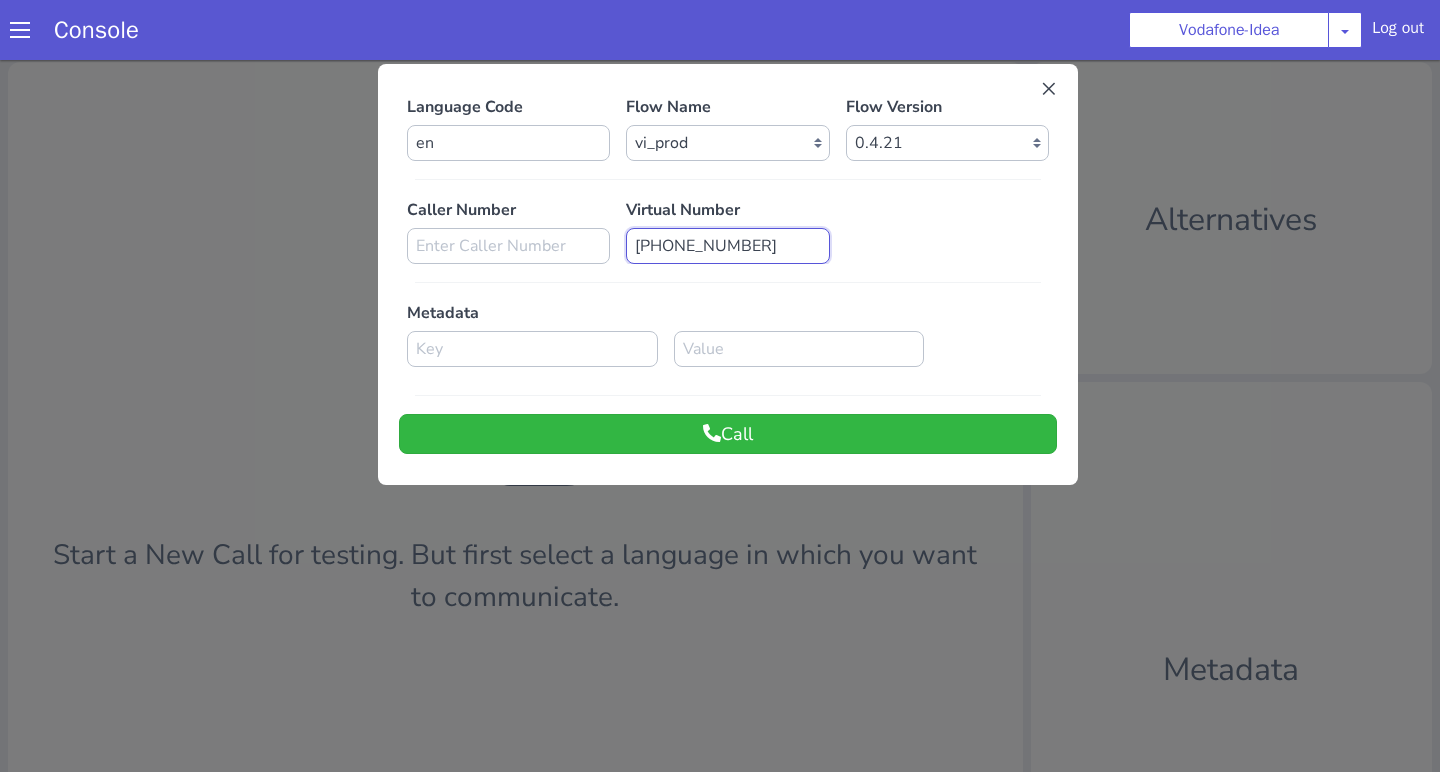type on "[PHONE_NUMBER]" 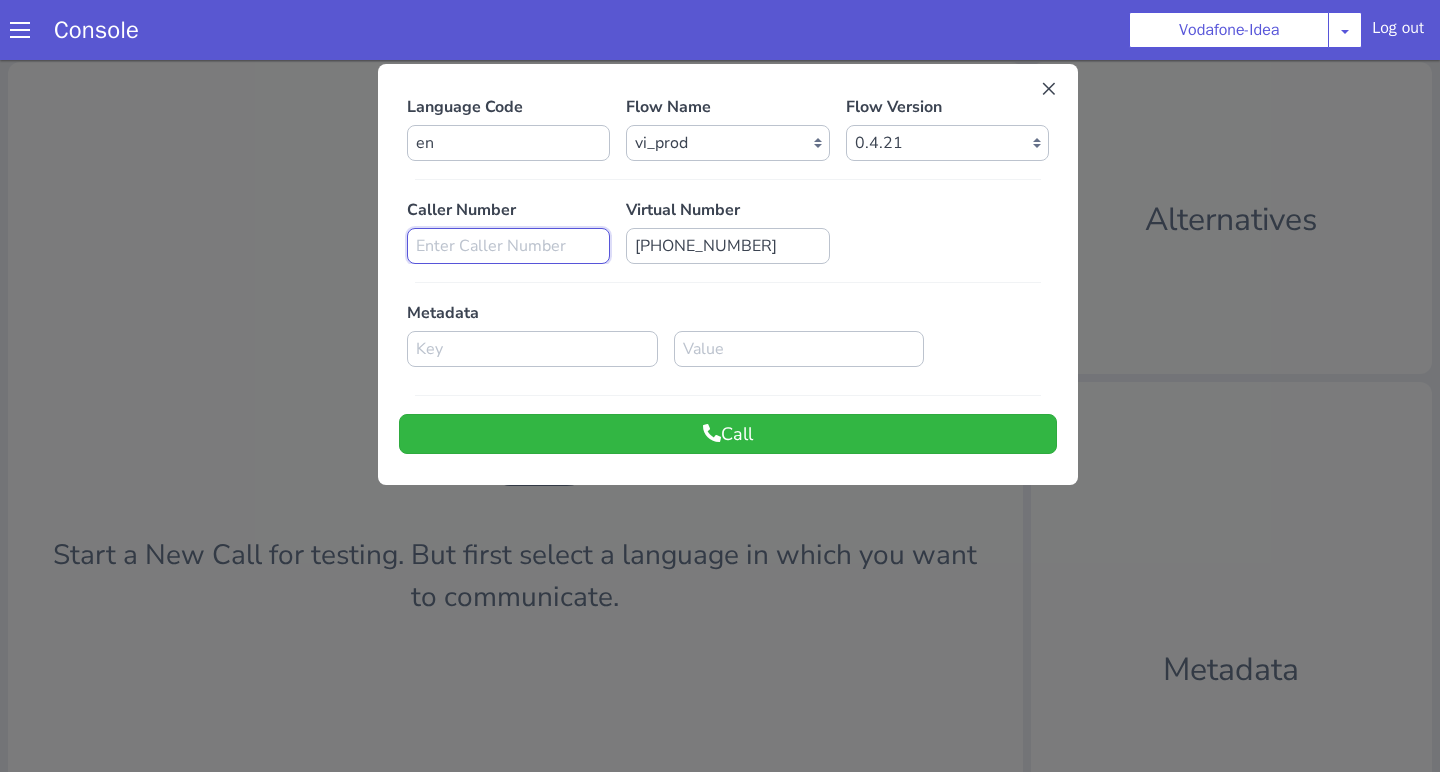 click at bounding box center (508, 246) 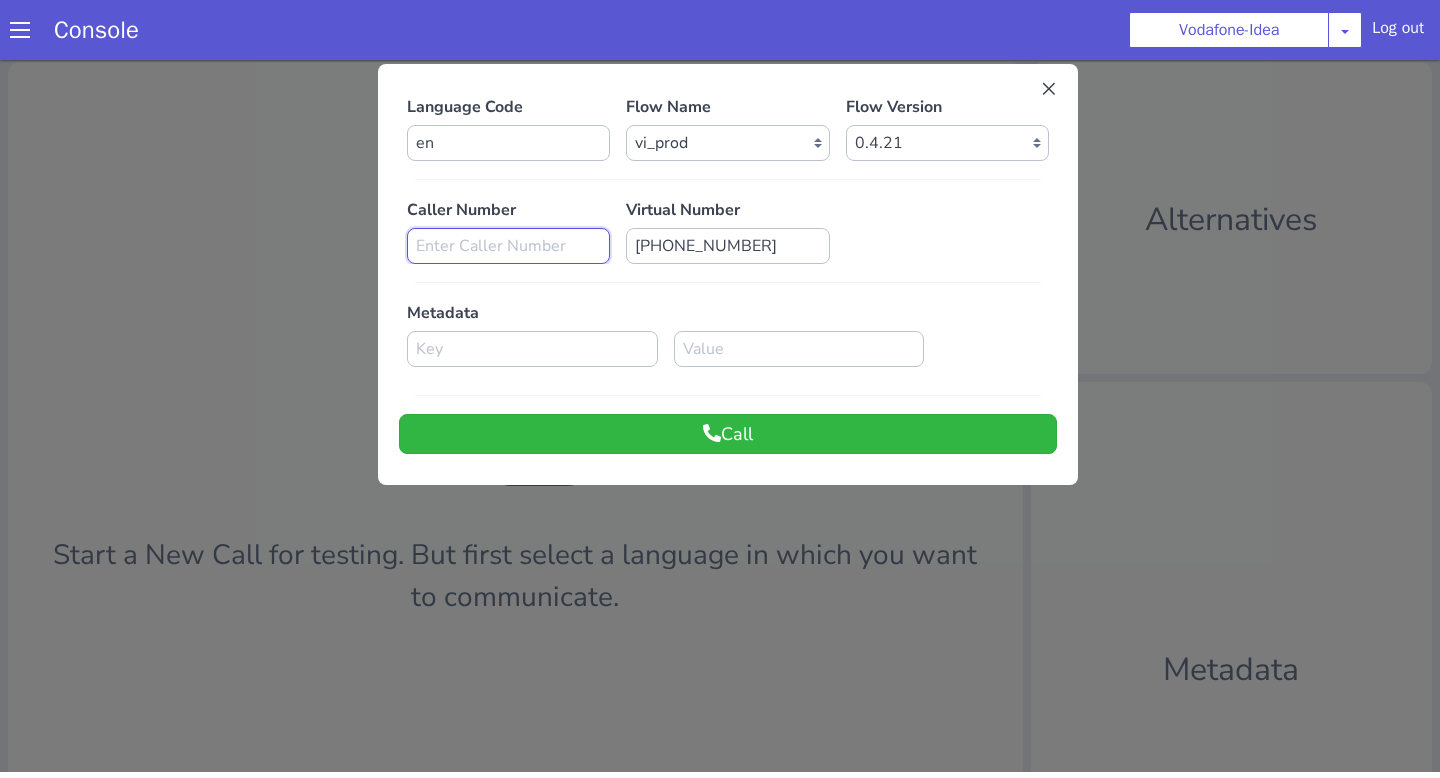 click at bounding box center [508, 246] 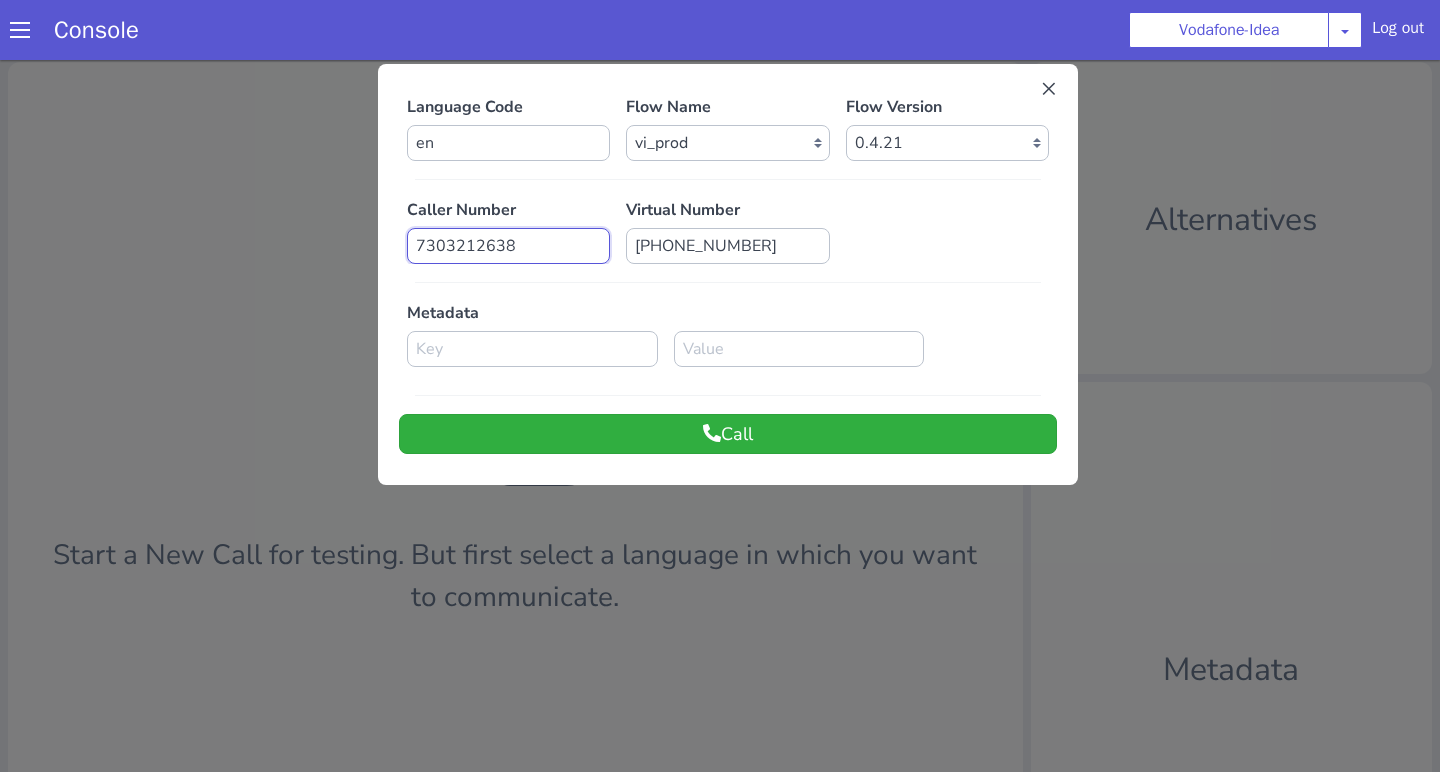 type on "7303212638" 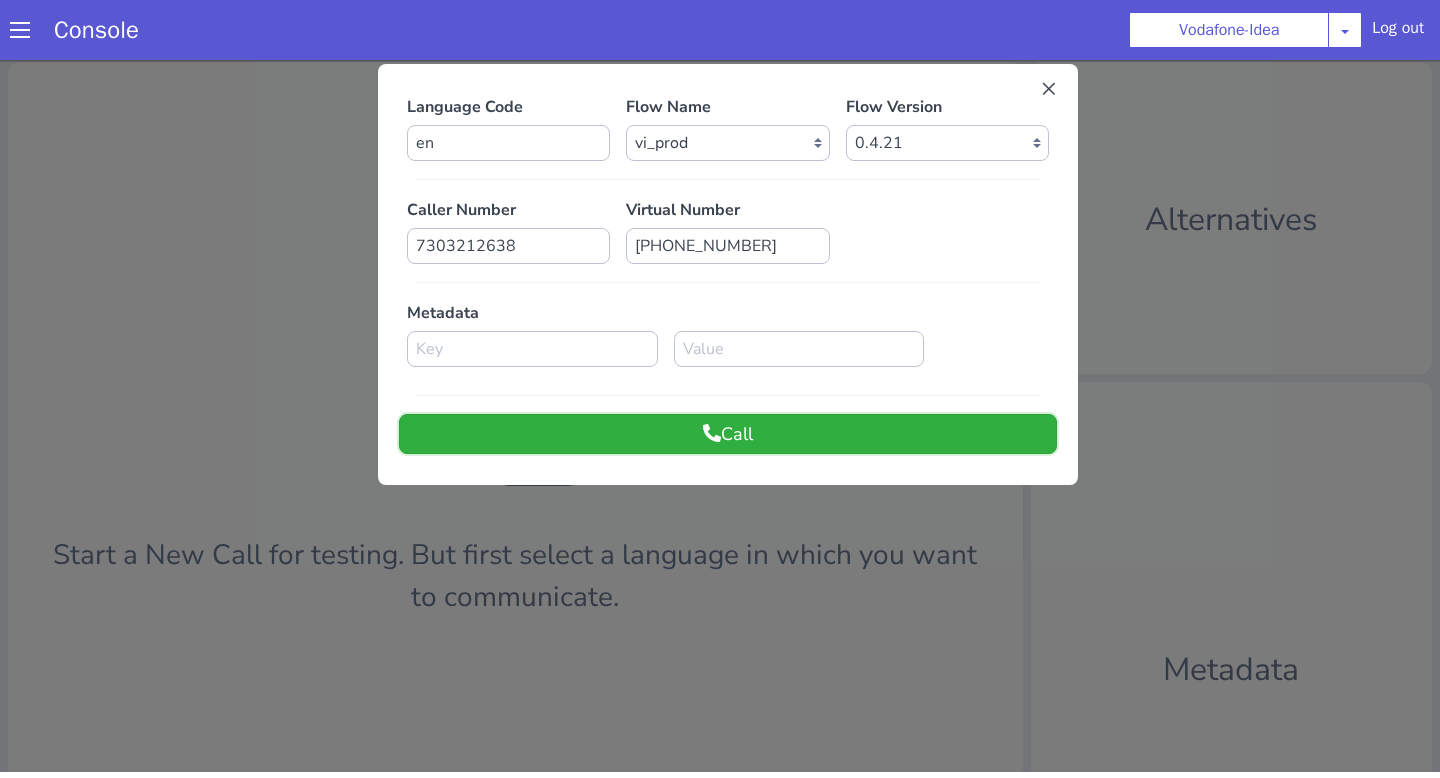 click on "Call" at bounding box center (728, 434) 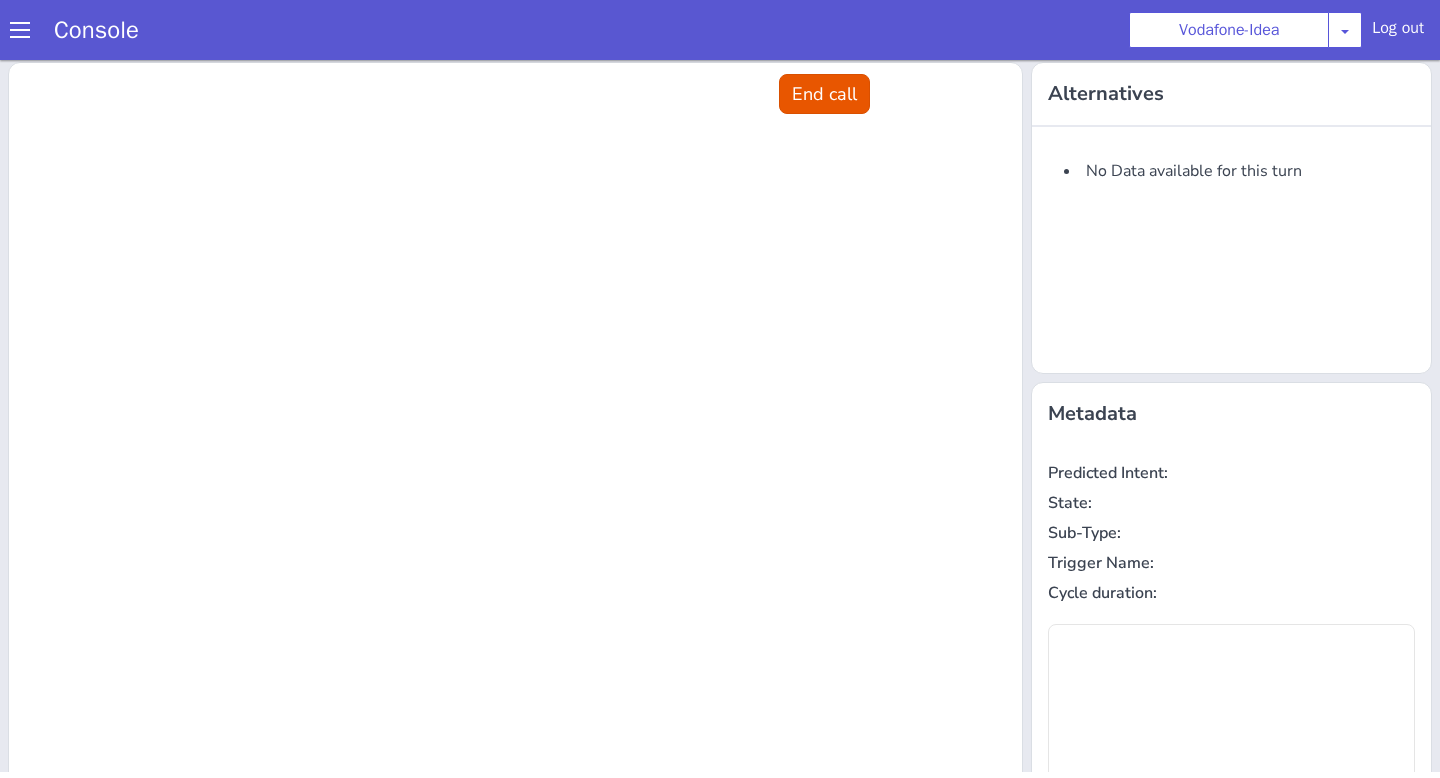 scroll, scrollTop: 0, scrollLeft: 0, axis: both 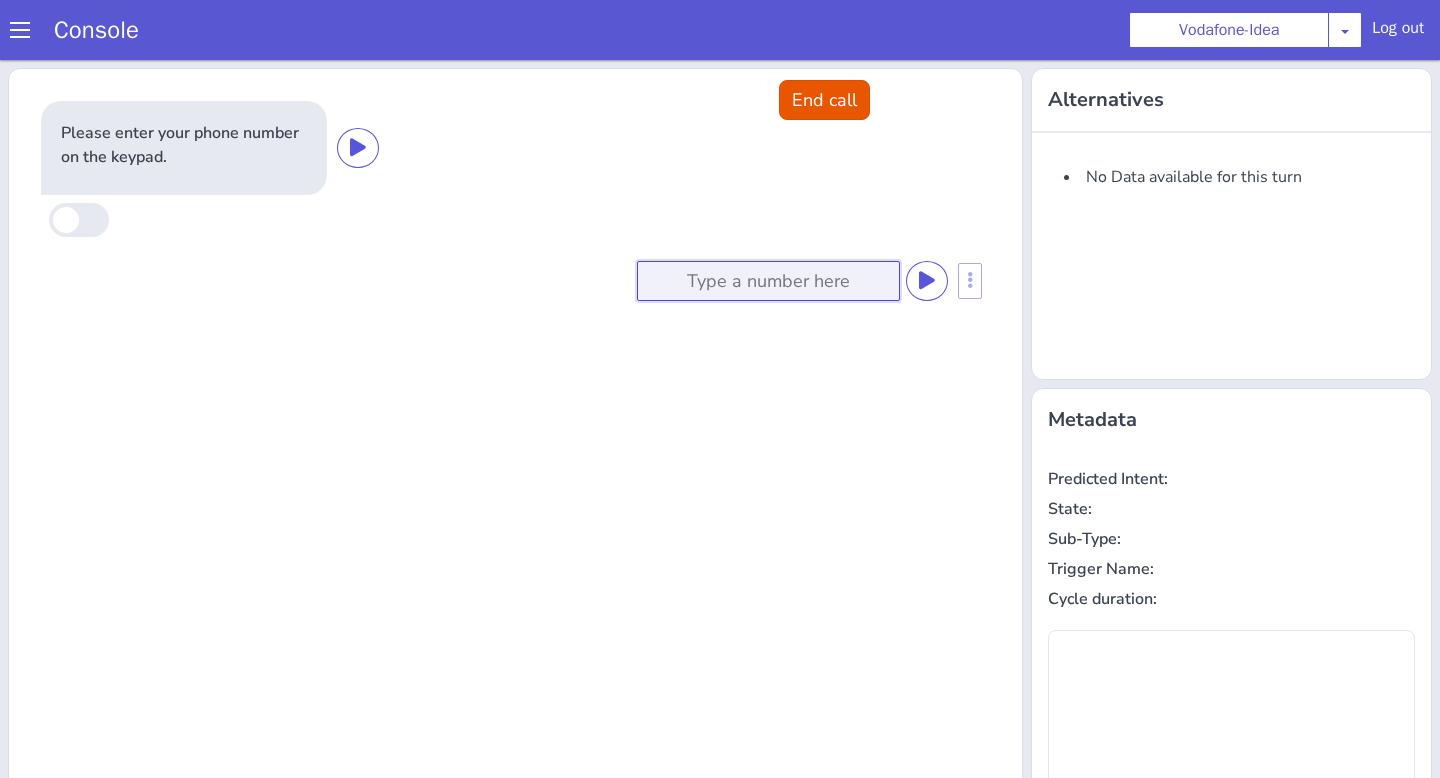 click at bounding box center (768, 281) 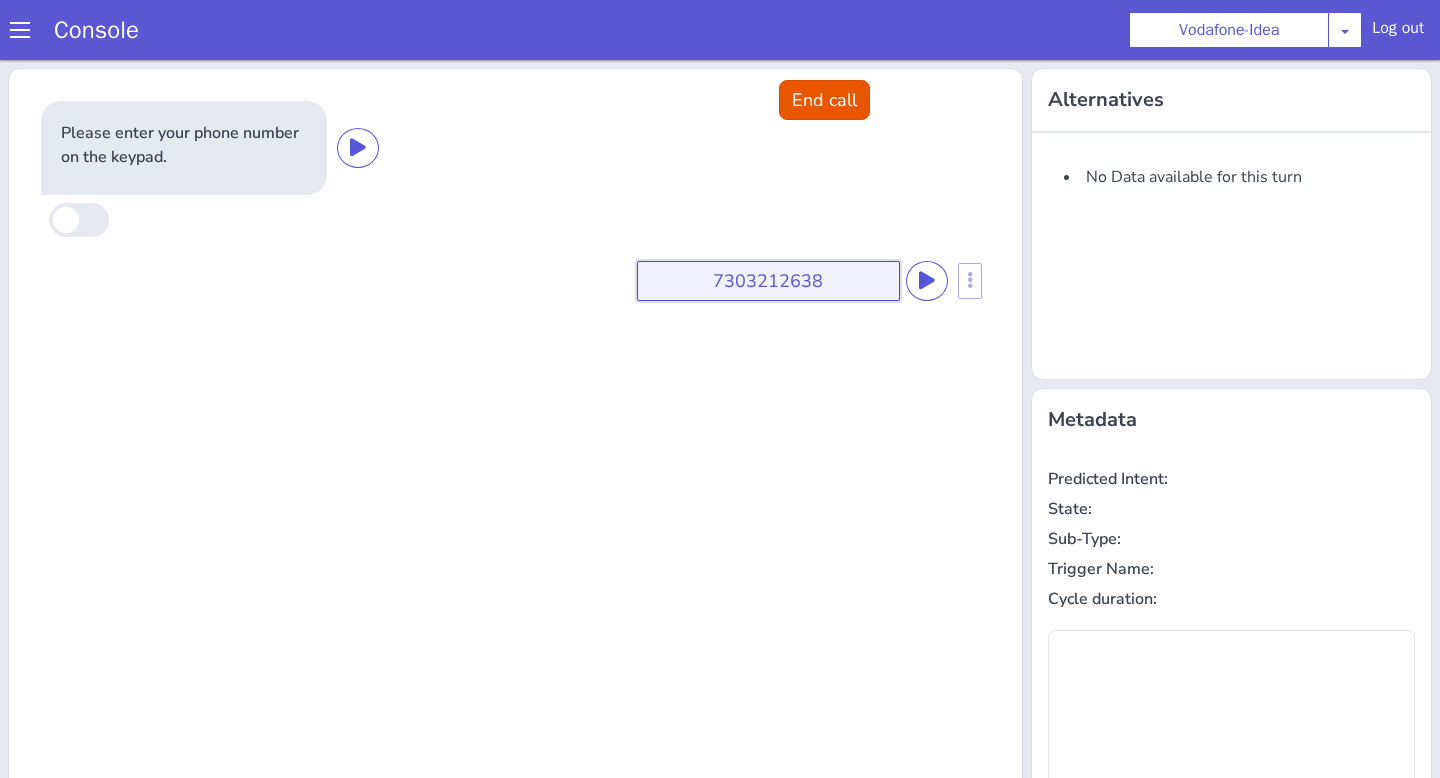 type on "7303212638" 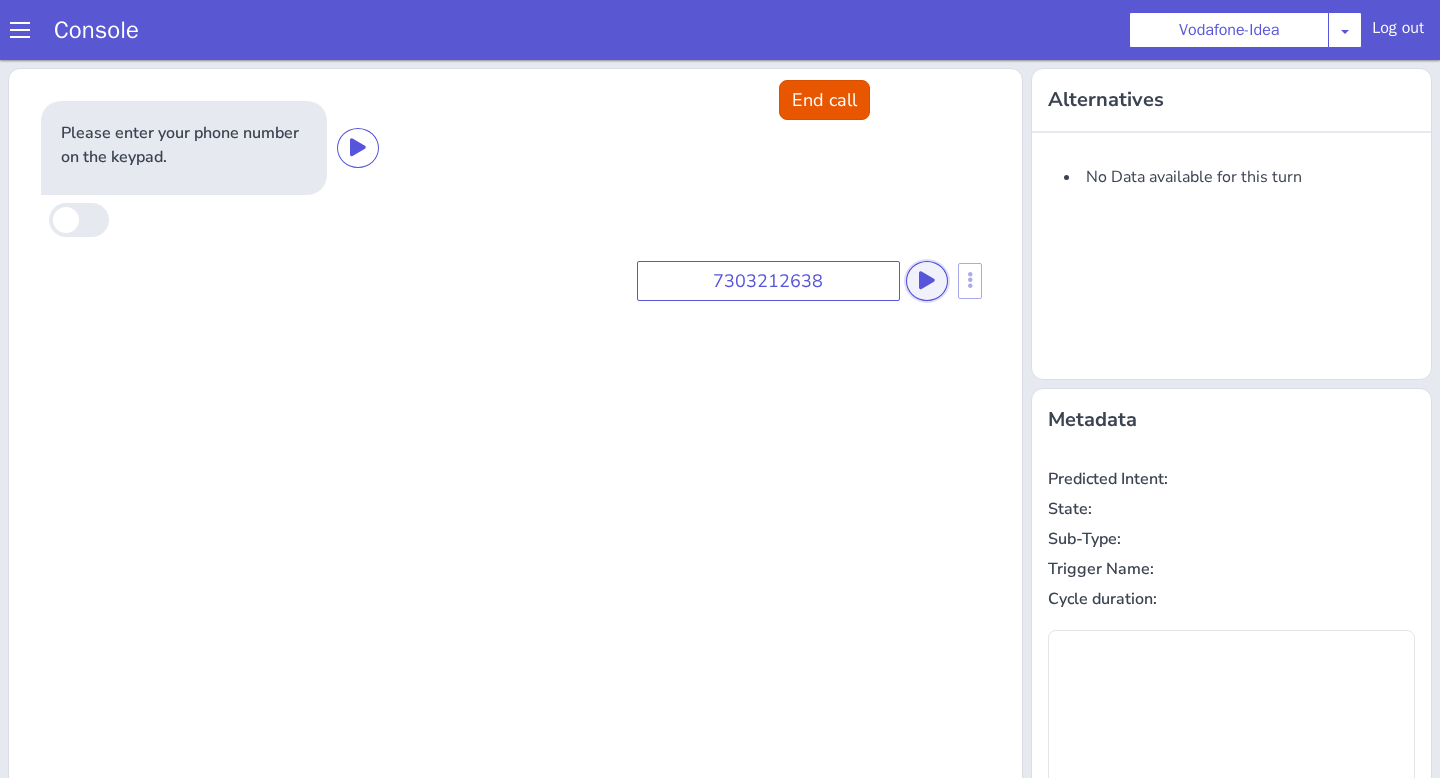 click at bounding box center (927, 281) 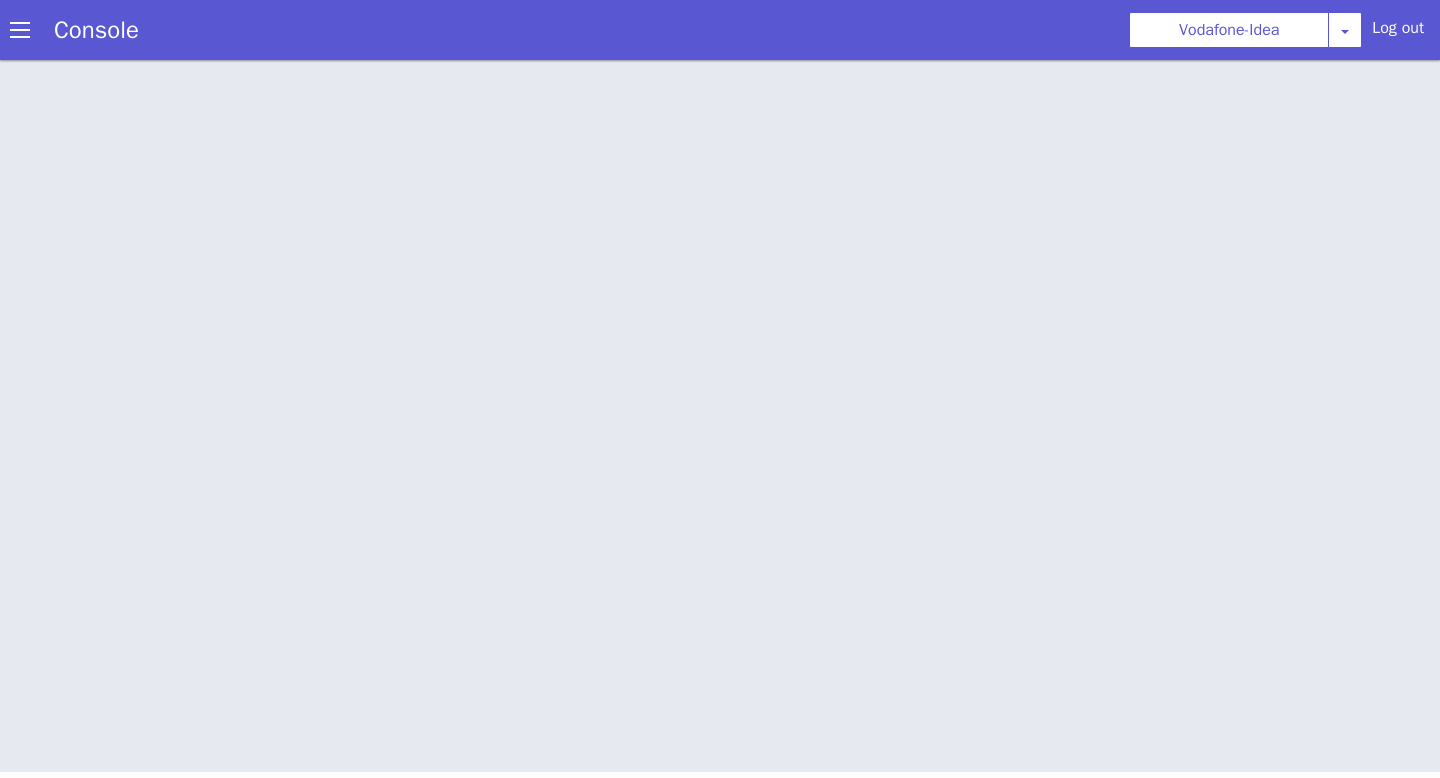 scroll, scrollTop: 0, scrollLeft: 0, axis: both 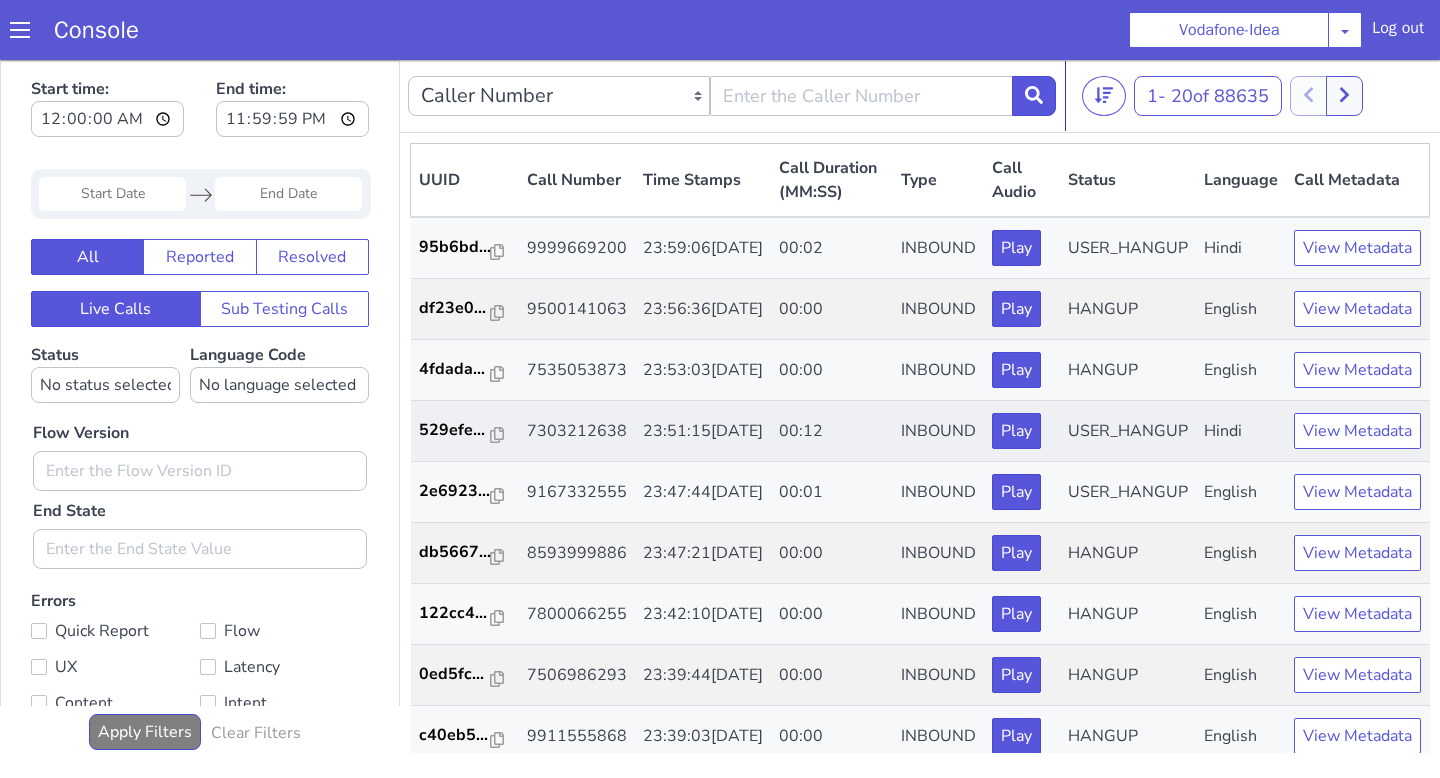 click on "7303212638" at bounding box center (577, 431) 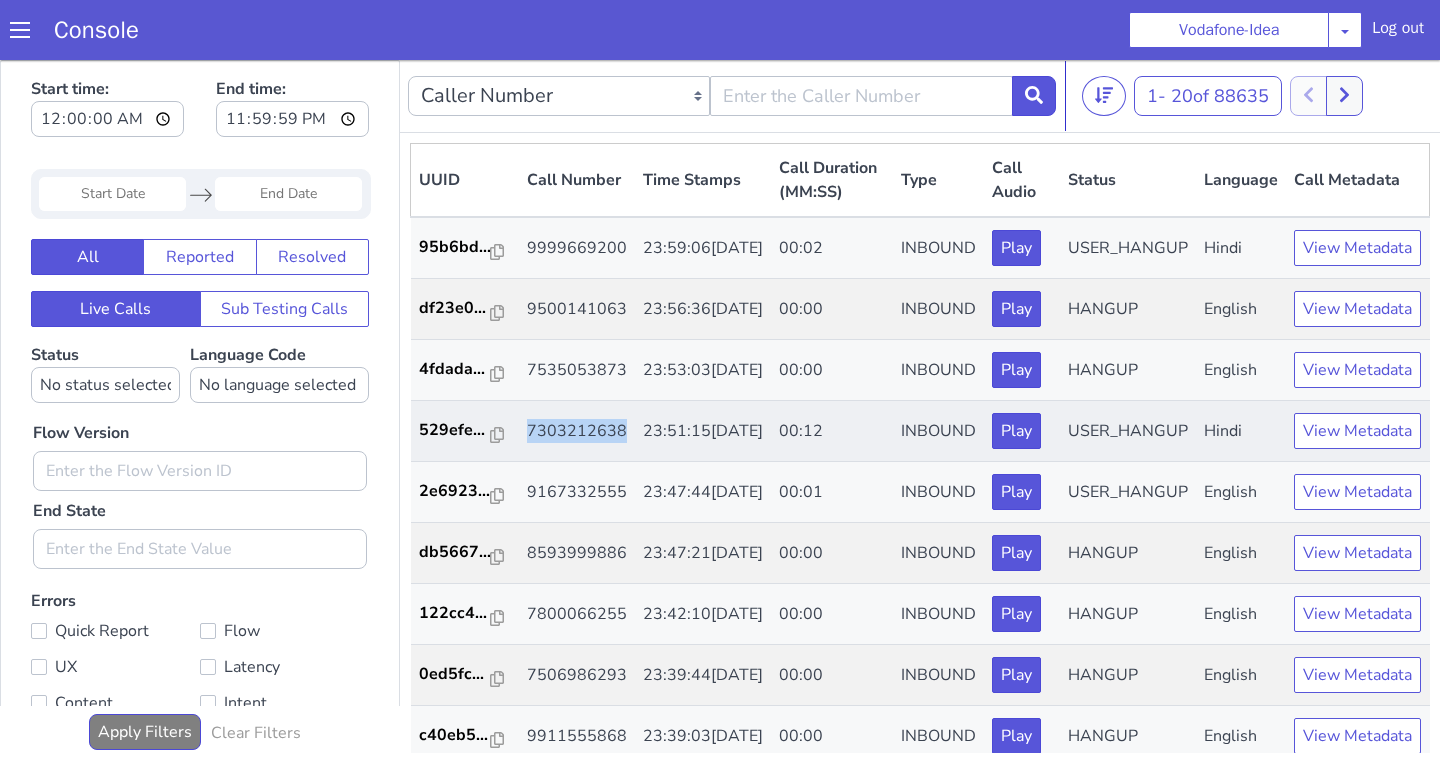 click on "7303212638" at bounding box center [577, 431] 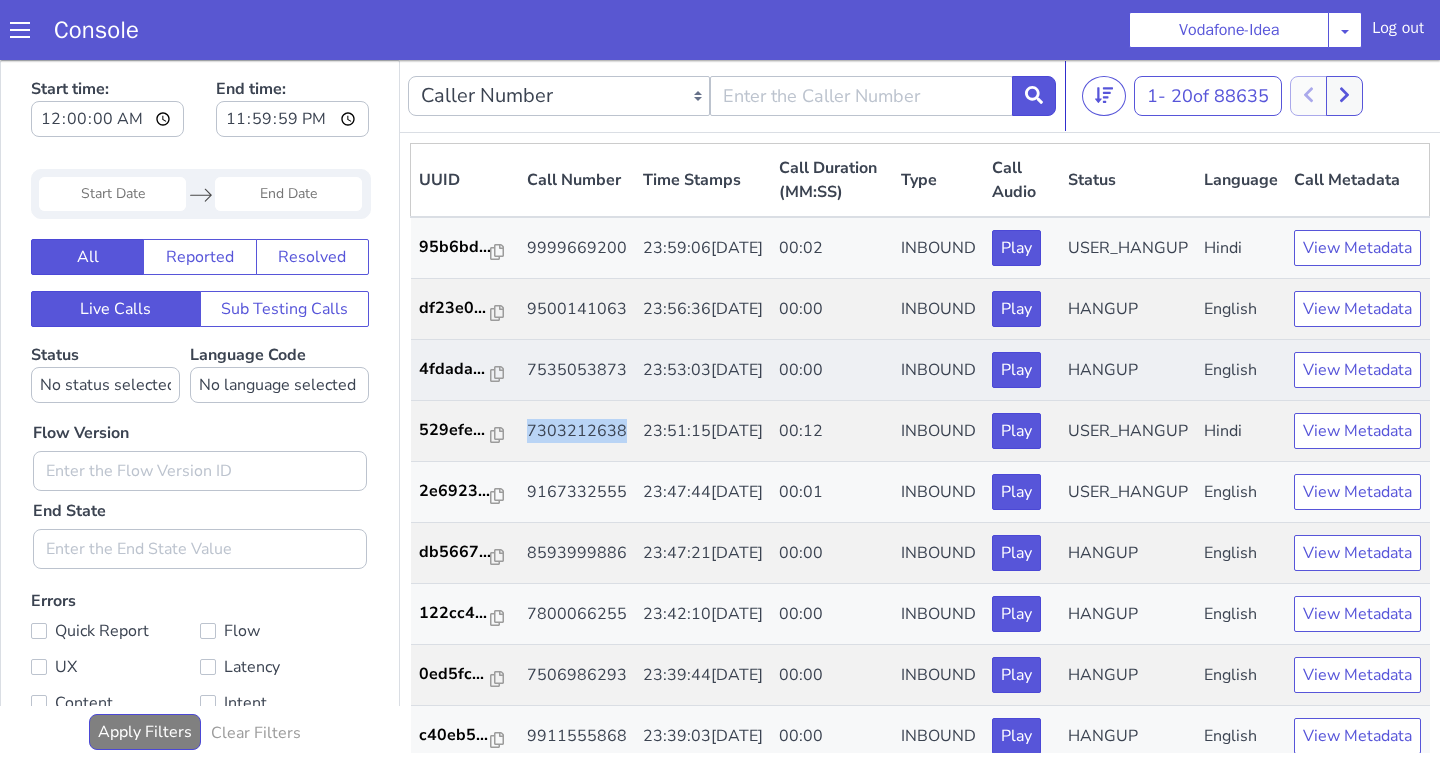 copy on "7303212638" 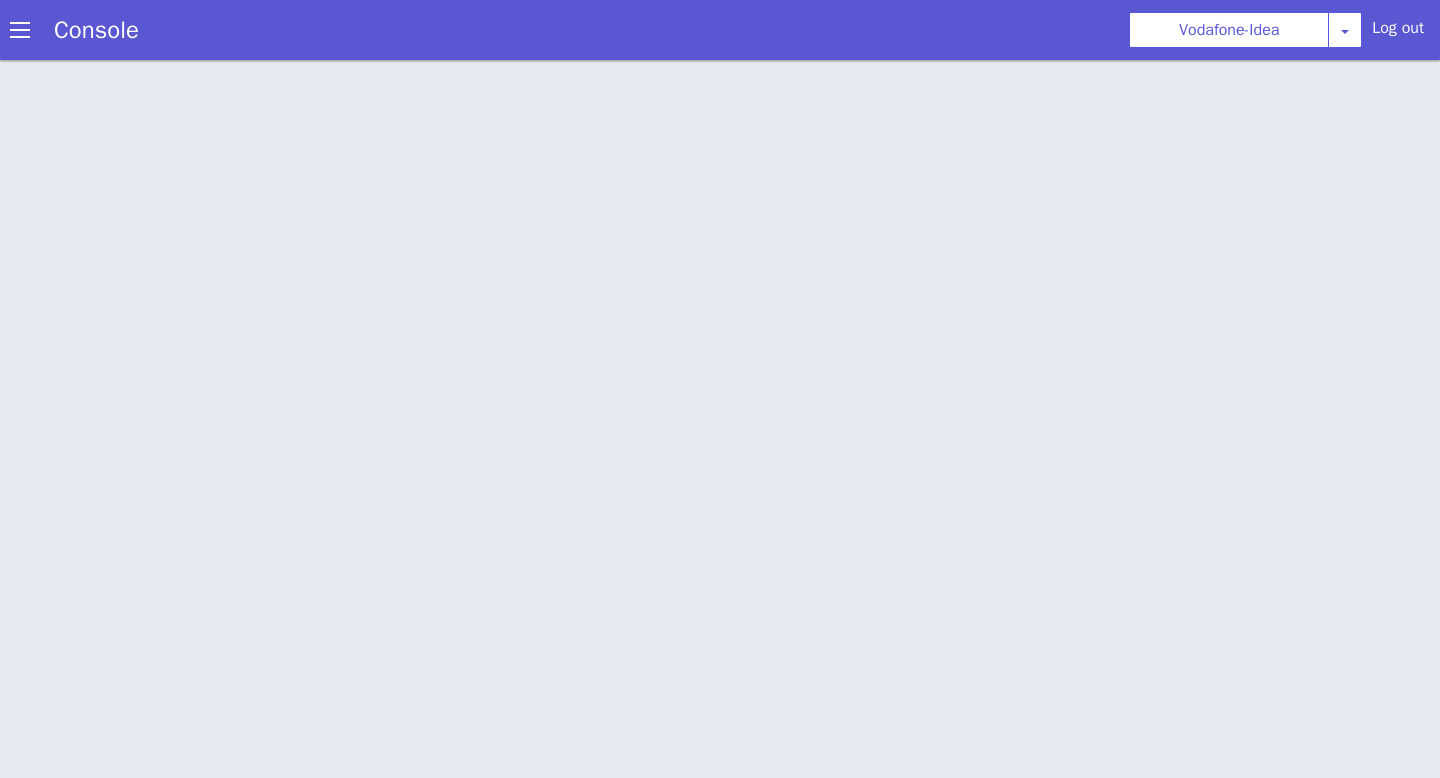 scroll, scrollTop: 6, scrollLeft: 0, axis: vertical 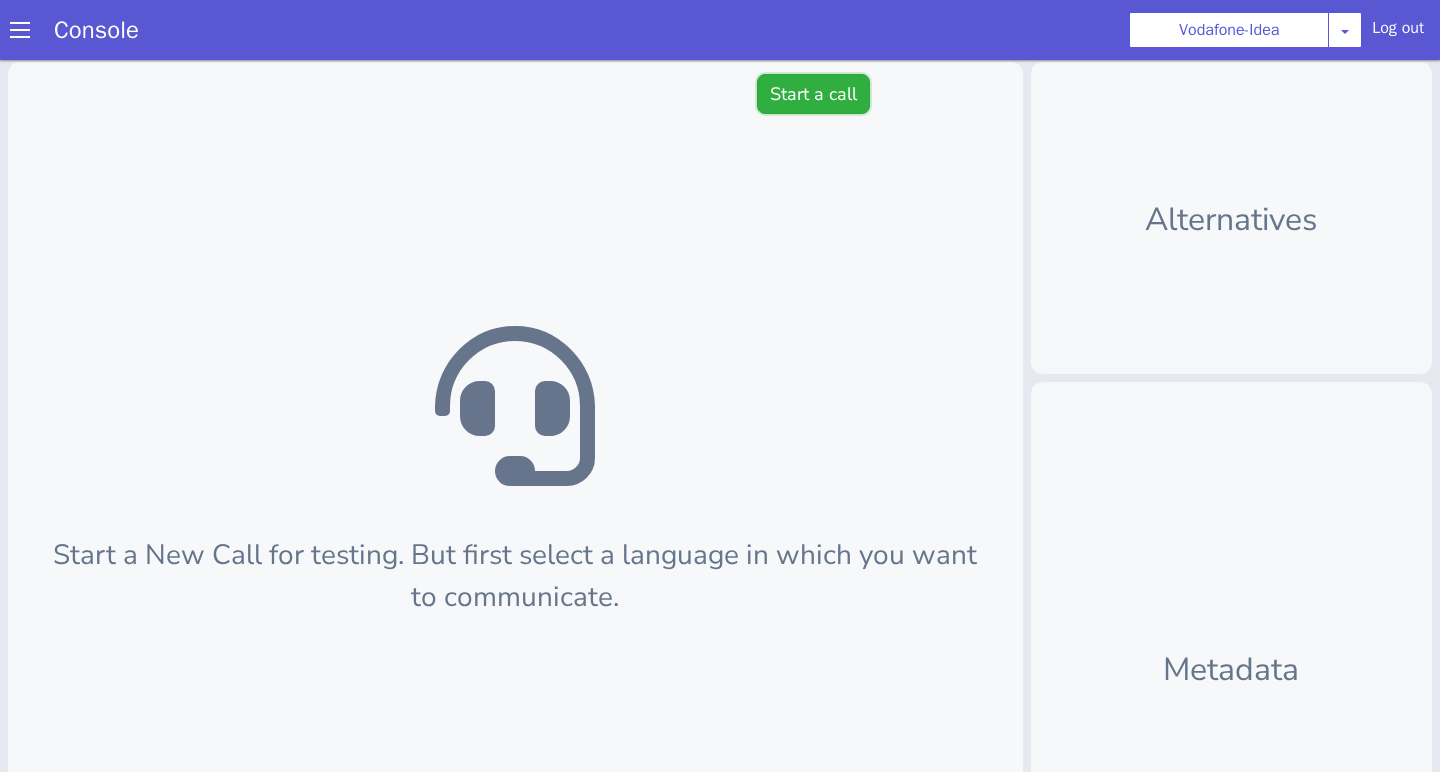 click on "Start a call" at bounding box center [813, 94] 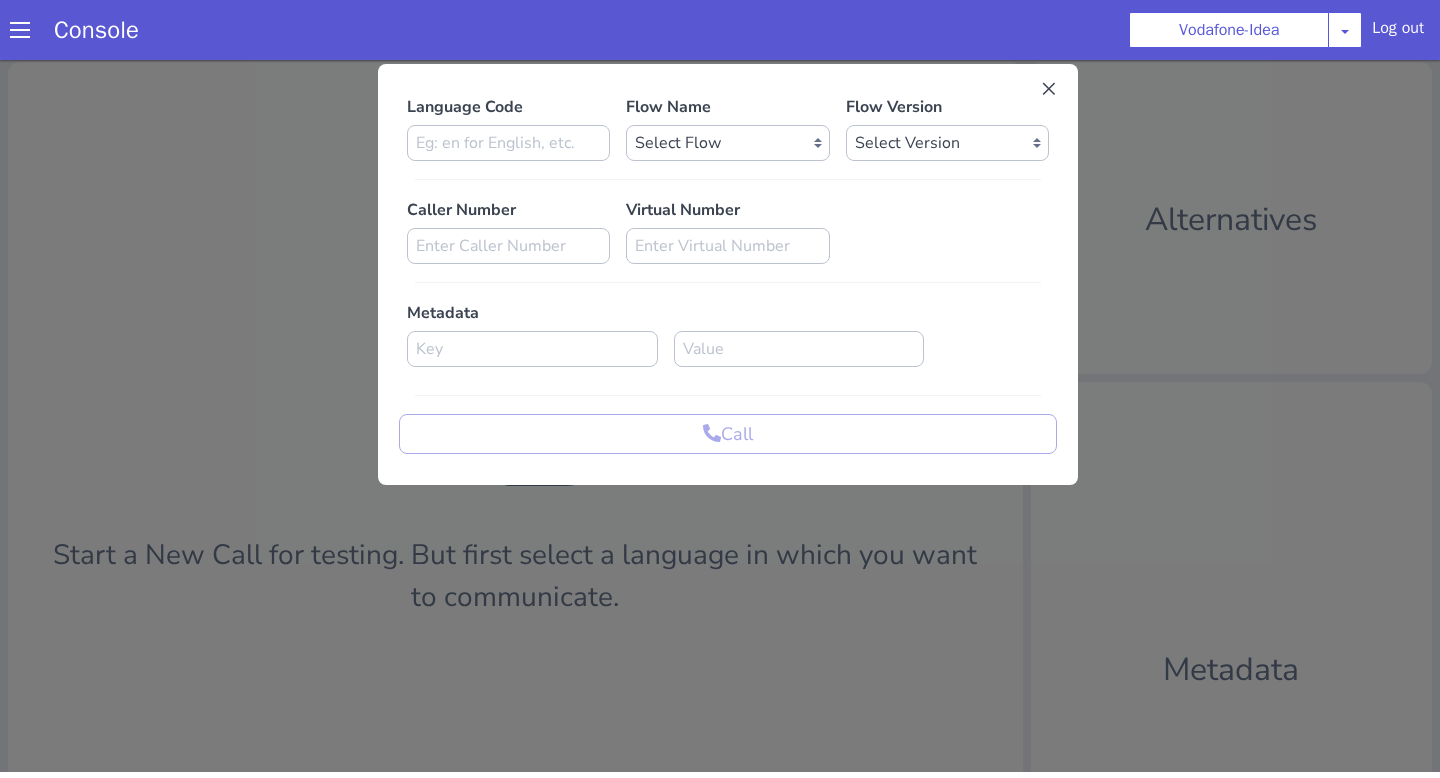click on "Language Code Flow Name Select Flow Vi_uc3_farmer_bot vi_uc3_ocm_api_load_test FarmerBot_ta Vi_mnp_retention dummy_flow_testing UAT_Vi_Prod test_flow_test Vi_Prod_Gujarathi_testing VI prepaid recharge UAT voda_test_import UAT Vi Deepgram testing flow test_redirection temp_test_recorded_prompt test_silence_recorded voda_test_import_3 prod_vi_outbound_hi vi_prod farmer_bot_be vi_prod_studio_import_test Vi Postpaid Collection UC1 [ARCHIVE] vi_beta vi_uat vi_prod_studio_import prod_vi_outbound_mr vi_gamma_bn Vi Prepaid Recharge dxl_sanity_check vi_sandbox_testing vi_gamma_ta_sandbox_testing vi_core_sandbox_testing farmer_bot_ml voda_copy_test vi_prod_ml_ab farmer_bot_hi_UC2 vi_merged farmer_bot_hi pre_fetch_flow farmer_bot_gujarati vi_gamma prod_vi_outbound_en vi_virtual_number_repo vi_gamma_ta farmer_bot_en vi_gamma_gu farmer_bot_ta vi_core Prepaid To Postpaid non_faq_gamma_1 vi_gamma_mr [PERSON_NAME] [PERSON_NAME] Flow Version Select Version Caller Number Virtual Number Metadata  Call" at bounding box center (728, 274) 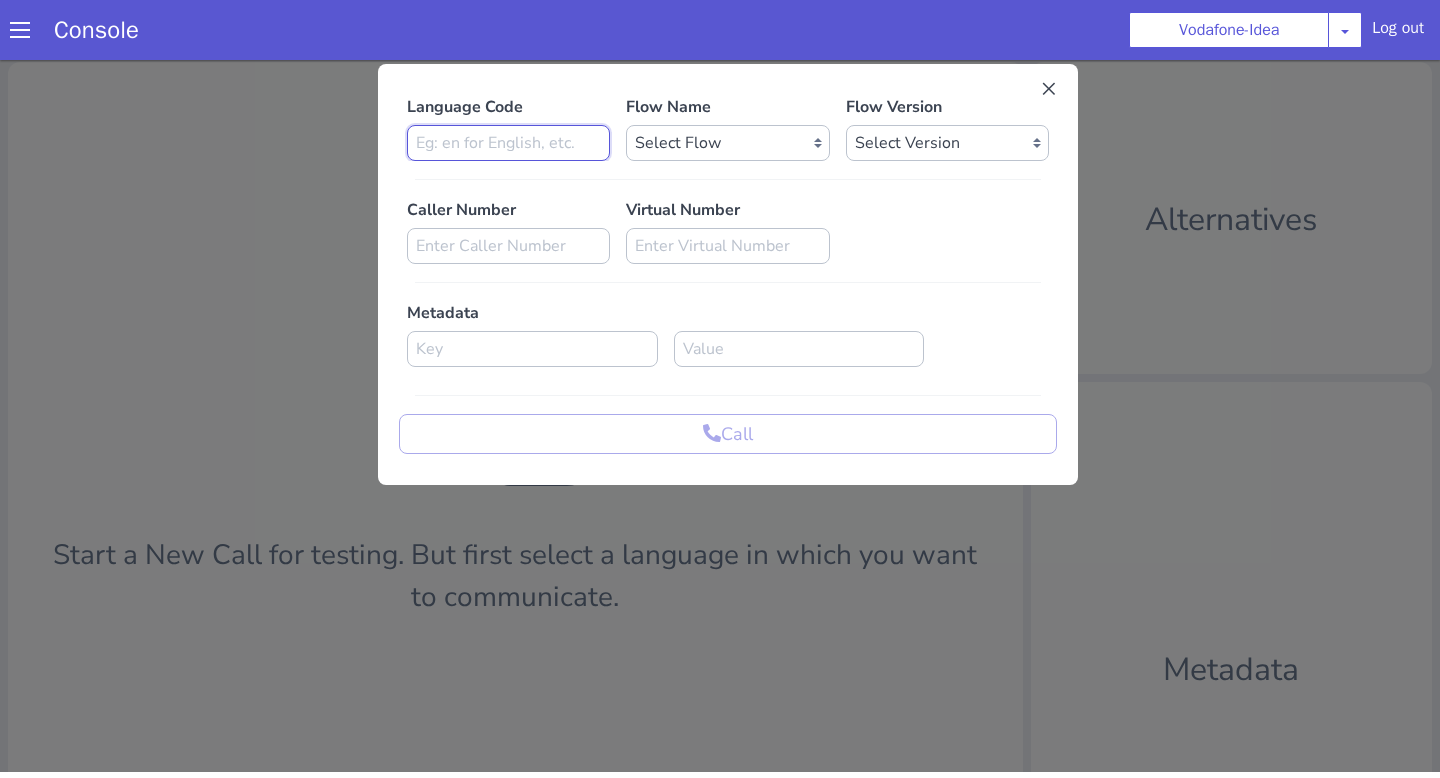 click at bounding box center (508, 143) 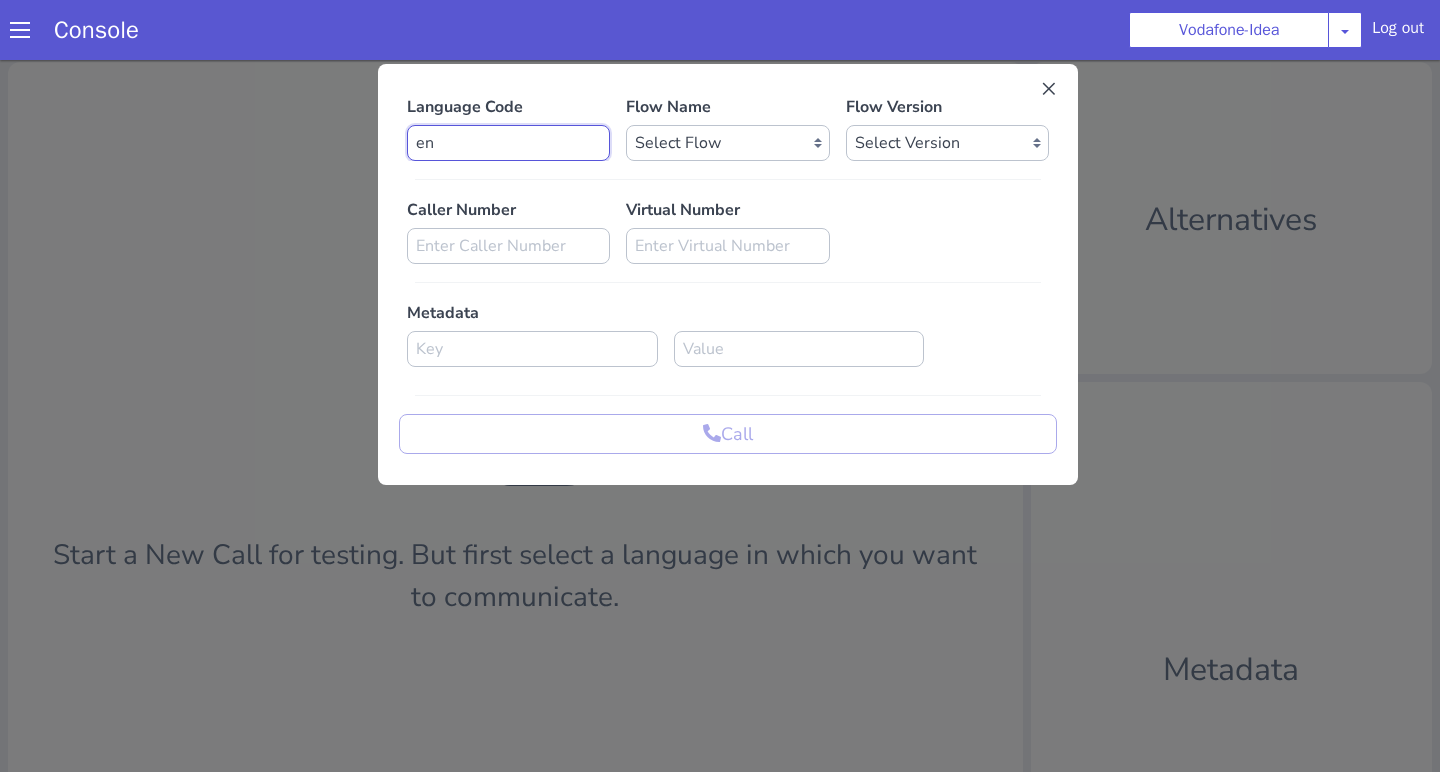 type on "en" 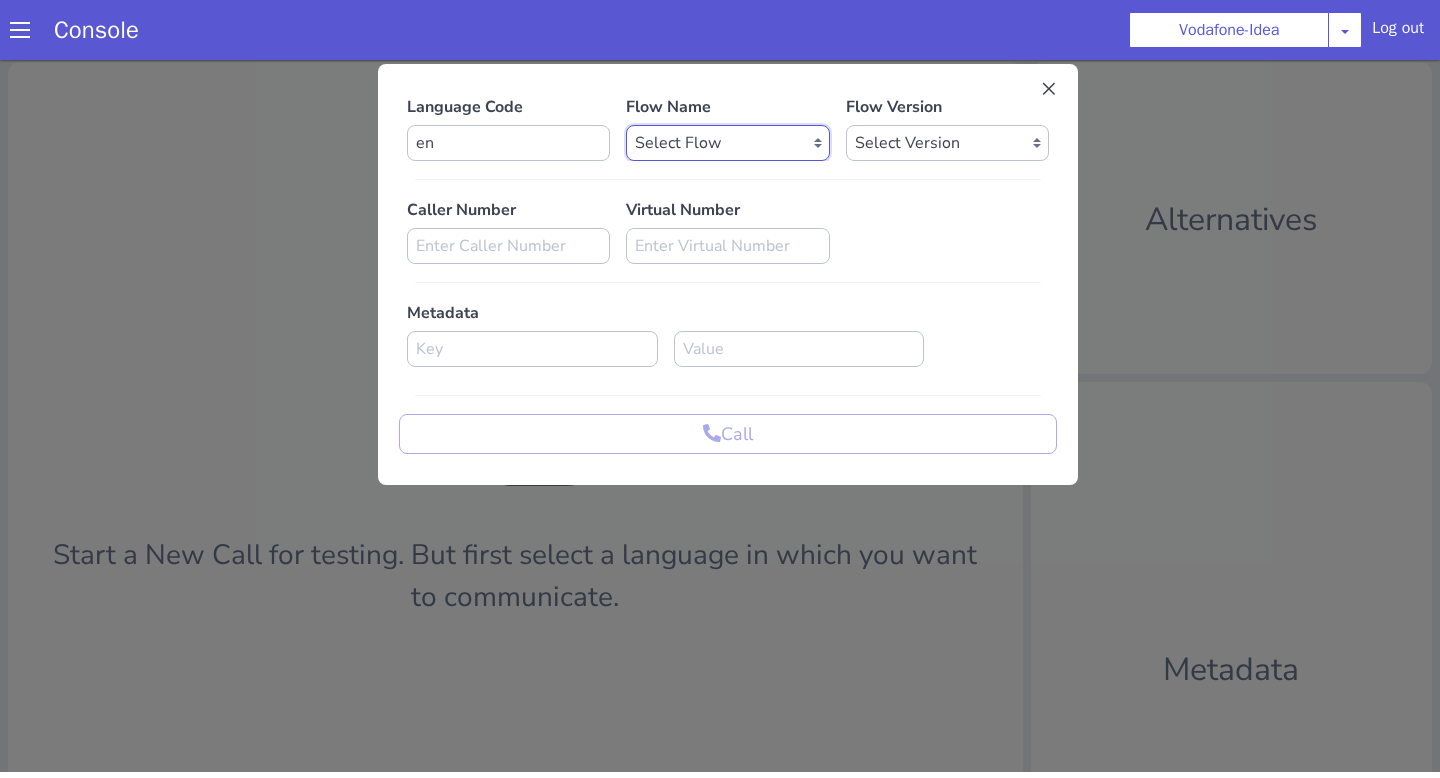 click on "Select Flow Vi_uc3_farmer_bot vi_uc3_ocm_api_load_test FarmerBot_ta Vi_mnp_retention dummy_flow_testing UAT_Vi_Prod test_flow_test Vi_Prod_Gujarathi_testing VI prepaid recharge UAT voda_test_import UAT Vi Deepgram testing flow test_redirection temp_test_recorded_prompt test_silence_recorded voda_test_import_3 prod_vi_outbound_hi vi_prod farmer_bot_be vi_prod_studio_import_test Vi Postpaid Collection UC1 [ARCHIVE] vi_beta vi_uat vi_prod_studio_import prod_vi_outbound_mr vi_gamma_bn Vi Prepaid Recharge dxl_sanity_check vi_sandbox_testing vi_gamma_ta_sandbox_testing vi_core_sandbox_testing farmer_bot_ml voda_copy_test vi_prod_ml_ab farmer_bot_hi_UC2 vi_merged farmer_bot_hi pre_fetch_flow farmer_bot_gujarati vi_gamma prod_vi_outbound_en vi_virtual_number_repo vi_gamma_ta farmer_bot_en vi_gamma_gu farmer_bot_ta vi_core Prepaid To Postpaid non_faq_gamma_1 vi_gamma_mr [PERSON_NAME] [PERSON_NAME]" at bounding box center [727, 143] 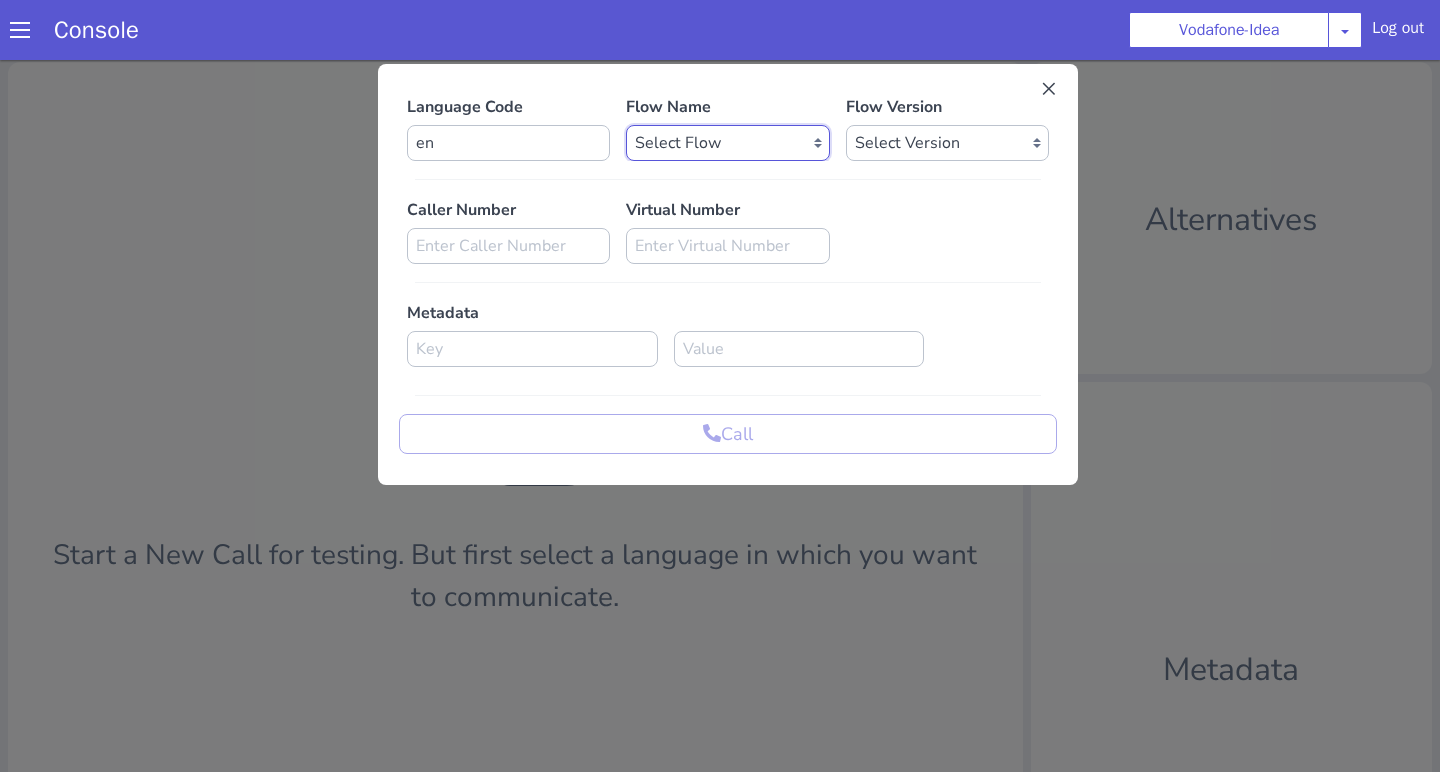 select on "19db61bd-5fe9-41e3-8ca7-afe9eea2095b" 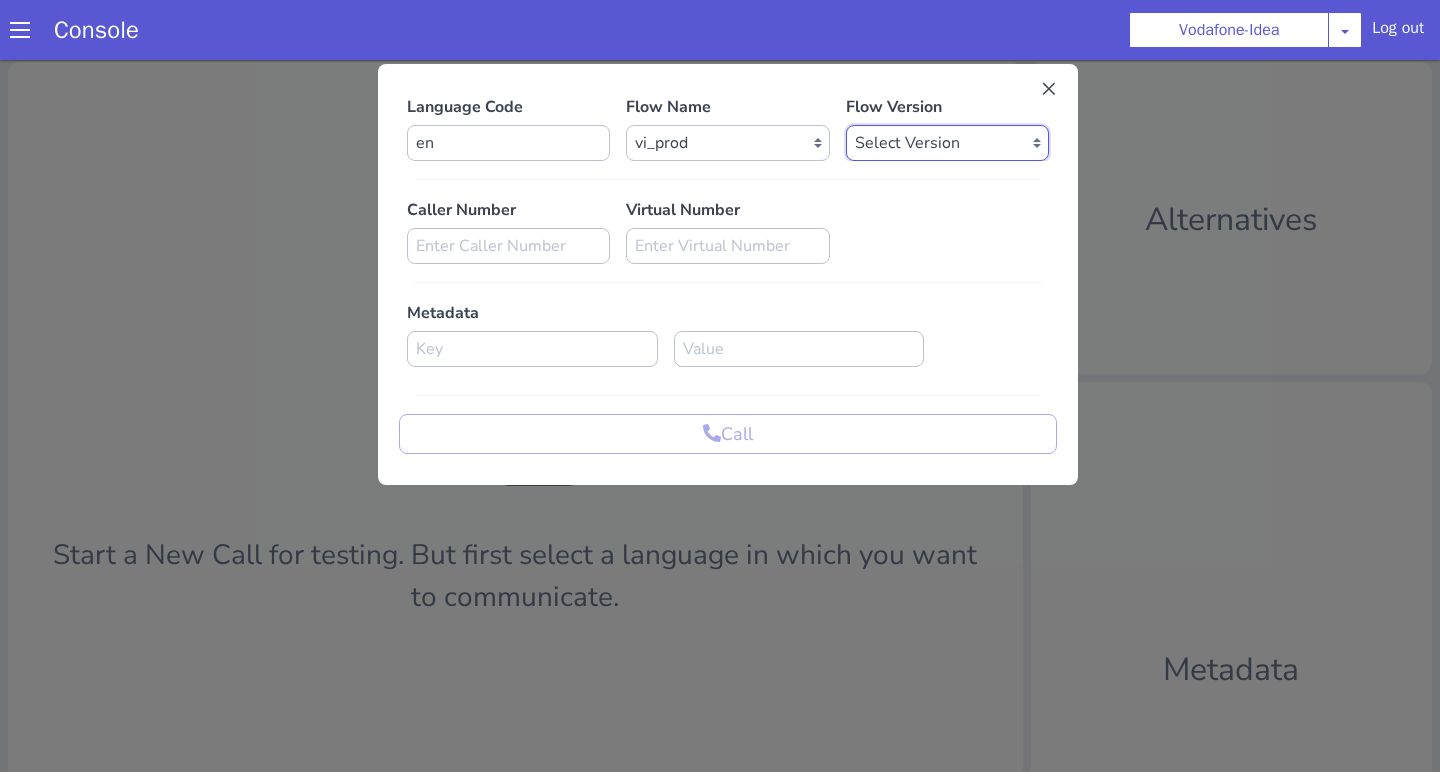 click on "Select Version 0.4.21 0.4.20 0.4.19 0.4.18 0.4.17 0.4.16 0.4.15 0.4.14 0.4.13 0.4.12 0.4.11 0.4.10 0.4.9 0.4.8 0.4.7 0.4.6 0.4.5 0.4.4 0.4.3 0.4.2 0.4.1 0.4.0 0.3.109 0.3.108 0.3.107 0.3.106 0.3.105 0.3.104 0.3.103 0.3.102 0.3.101 0.3.100 0.3.99 0.3.98 0.3.97 0.3.96 0.3.95 0.3.94 0.3.93 0.3.92 0.3.91 0.3.90 0.3.89 0.3.88 0.3.87 0.3.86 0.3.85 0.3.84 0.3.83 0.3.82 0.3.81 0.3.80 0.3.79 0.3.78 0.3.77 0.3.76 0.3.75 0.3.74 0.3.73 0.3.72 0.3.71 0.3.70 0.3.69 0.3.68 0.3.67 0.3.66 0.3.65 0.3.64 0.3.63 0.3.62 0.3.61 0.3.60 0.3.59 0.3.58 0.3.57 0.3.56 0.3.55 0.3.54 0.3.53 0.3.52 0.3.51 0.3.50 0.3.49 0.3.48 0.3.47 0.3.46 0.3.45 0.3.44 0.3.43 0.3.42 0.3.41 0.3.40 0.3.39 0.3.38 0.3.37 0.3.36 0.3.35 0.3.34 0.3.33 0.3.32 0.3.31 0.3.30 0.3.29 0.3.28 0.3.27 0.3.26 0.3.25 0.3.24 0.3.23 0.3.22 0.3.21 0.3.20 0.3.19 0.3.18 0.3.17 0.3.16 0.3.15 0.3.14 0.3.13 0.3.12 0.3.11 0.3.10 0.3.9 0.3.8 0.3.7 0.3.6 0.3.5 0.3.4 0.3.3 0.3.2 0.3.1 0.3.0 0.2.2 0.2.1 0.2.0 0.1.0 0.0.64 0.0.63 0.0.62 0.0.61 0.0.60 0.0.59 0.0.58 0.0.57 0.0.56 0.0.55" at bounding box center [947, 143] 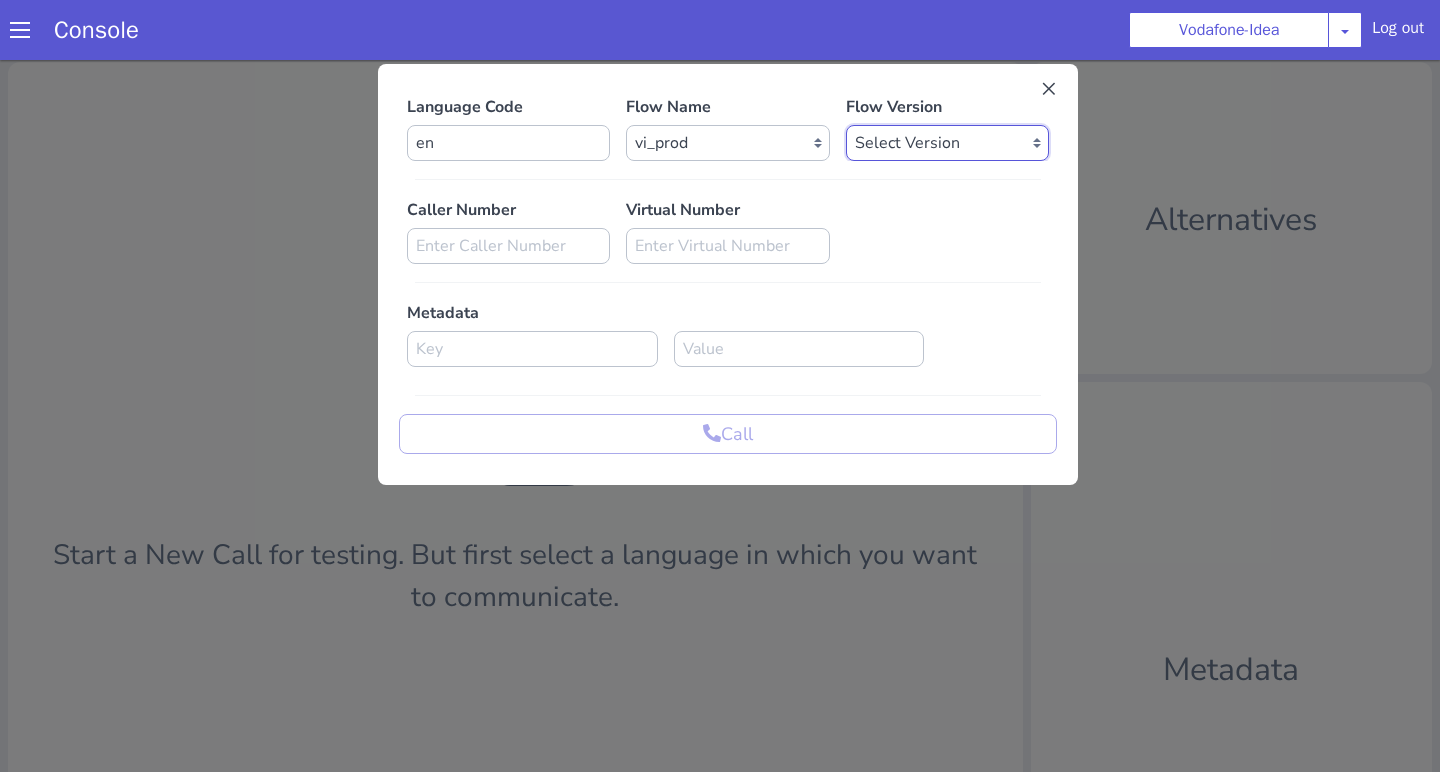 select on "0.4.21" 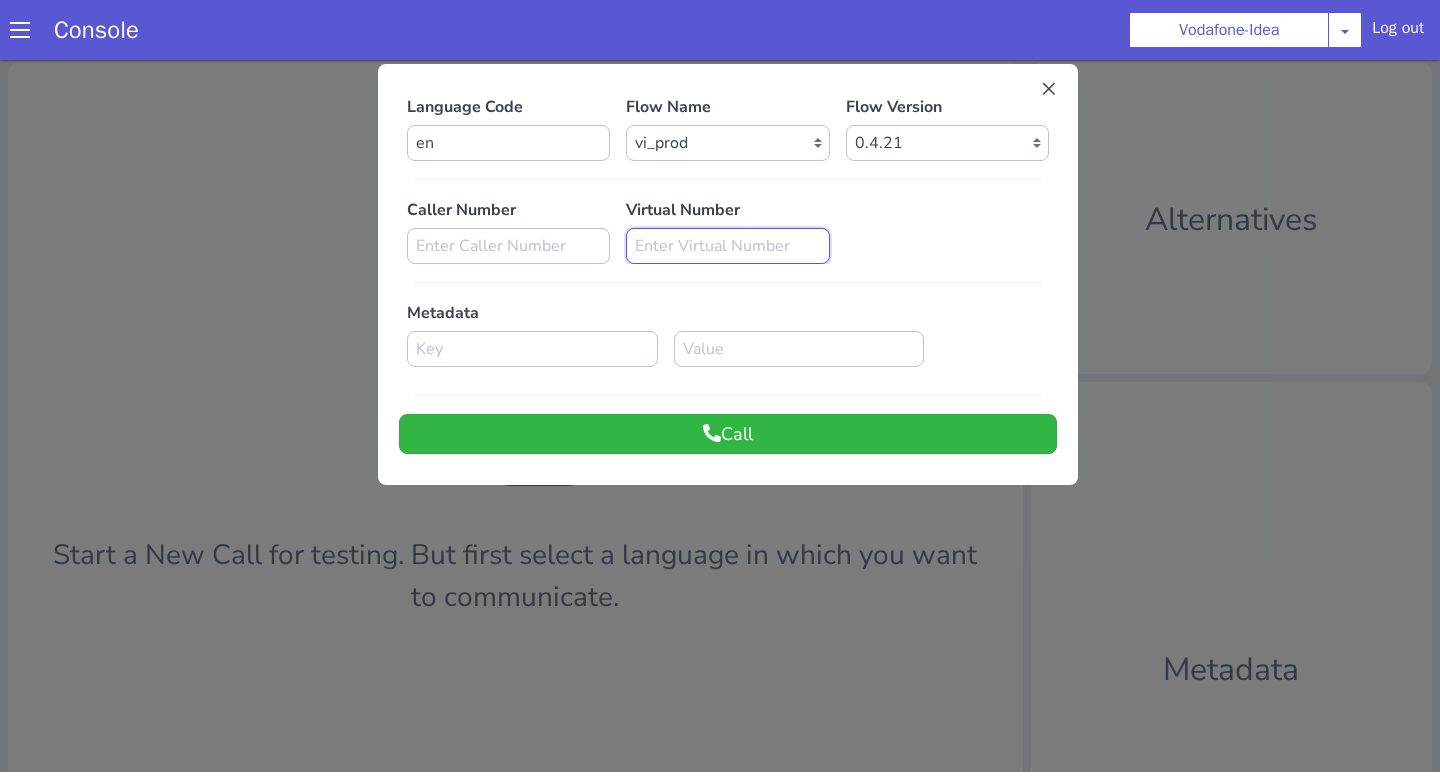 click at bounding box center [727, 246] 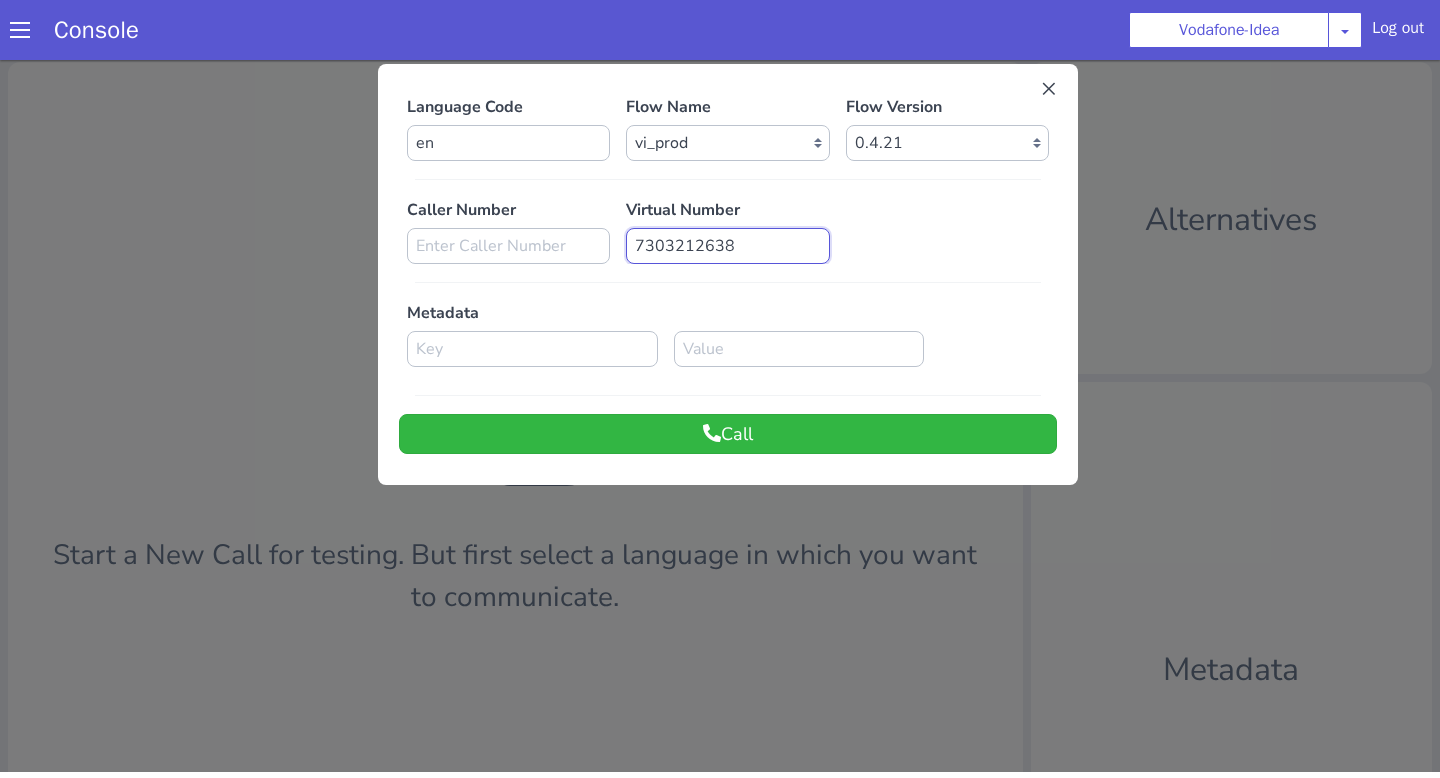type on "7303212638" 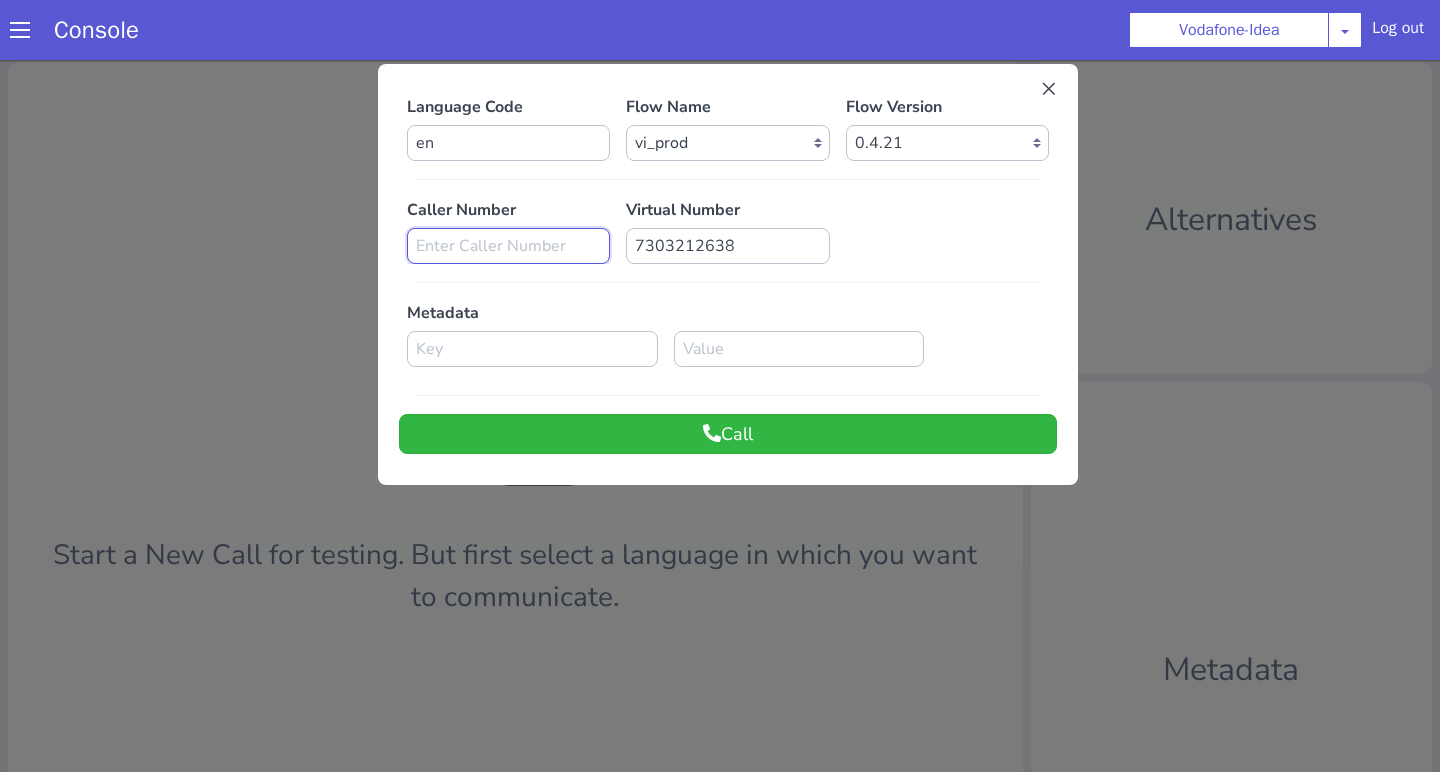 click at bounding box center (508, 246) 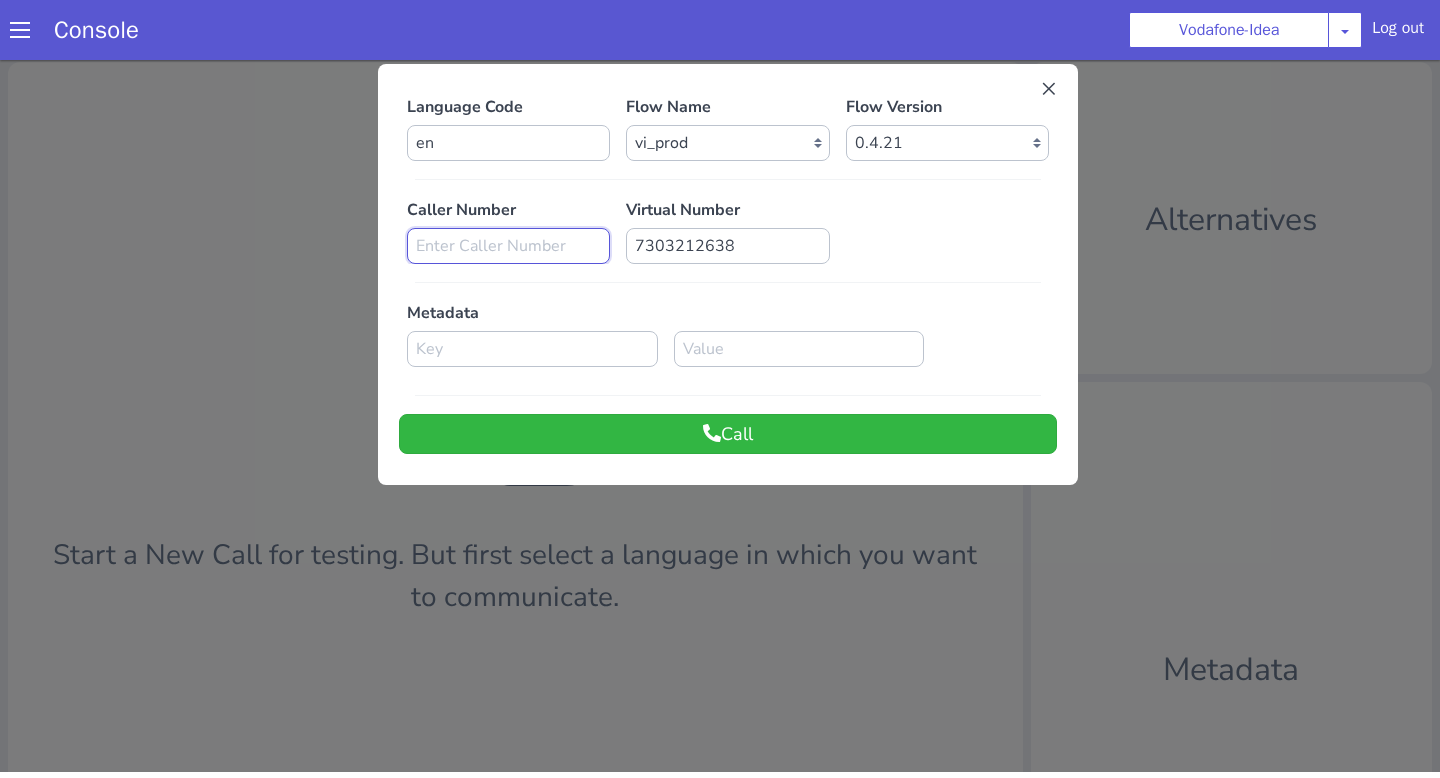 paste on "7303212638" 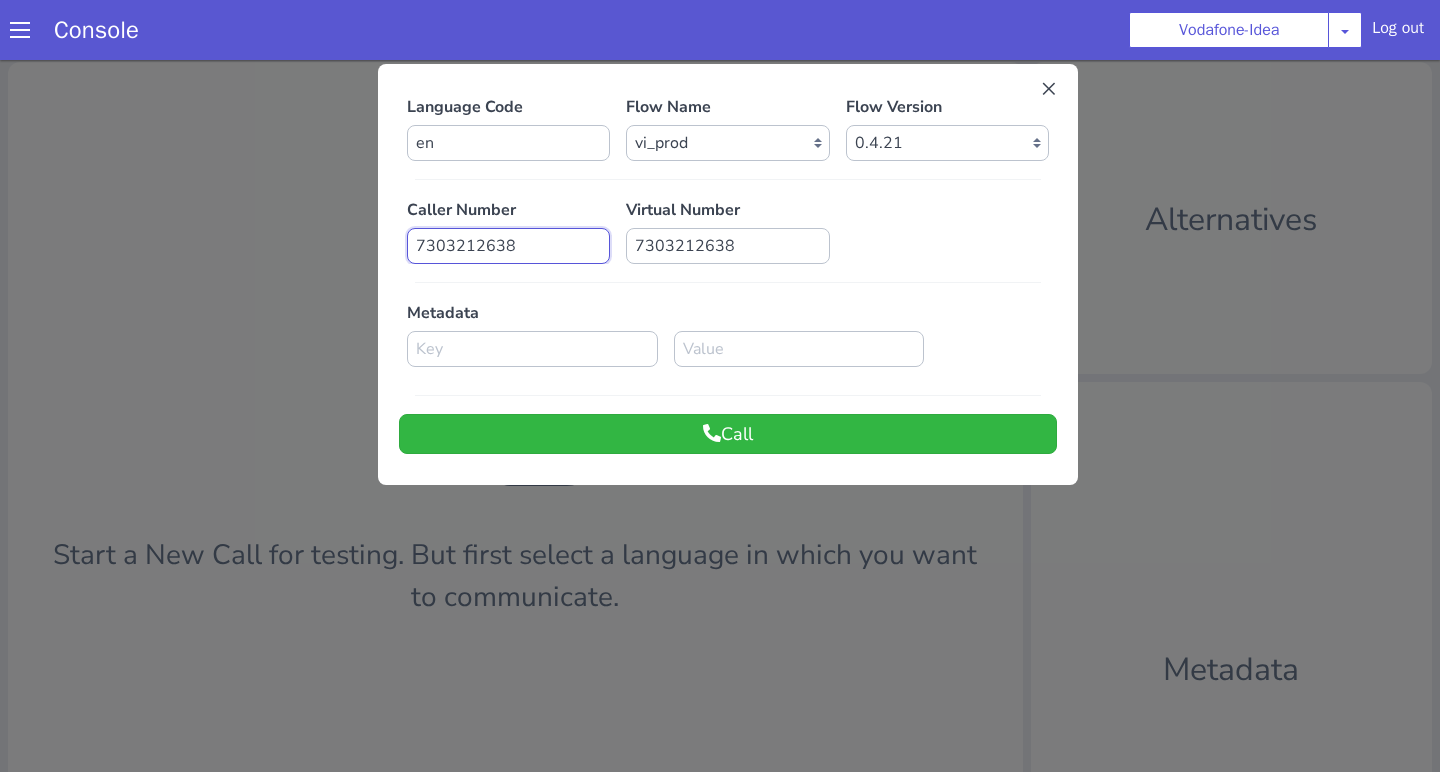 type on "7303212638" 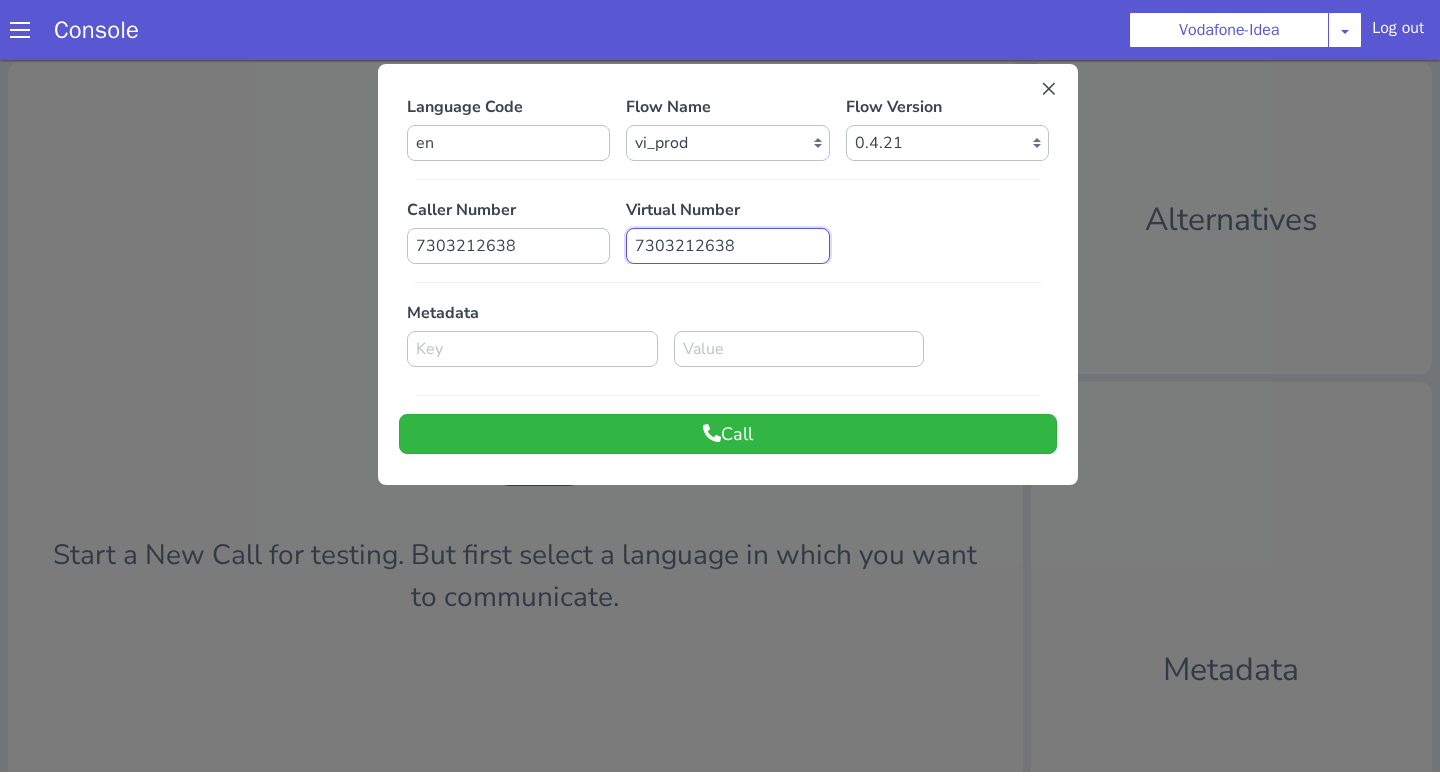 click on "7303212638" at bounding box center [727, 246] 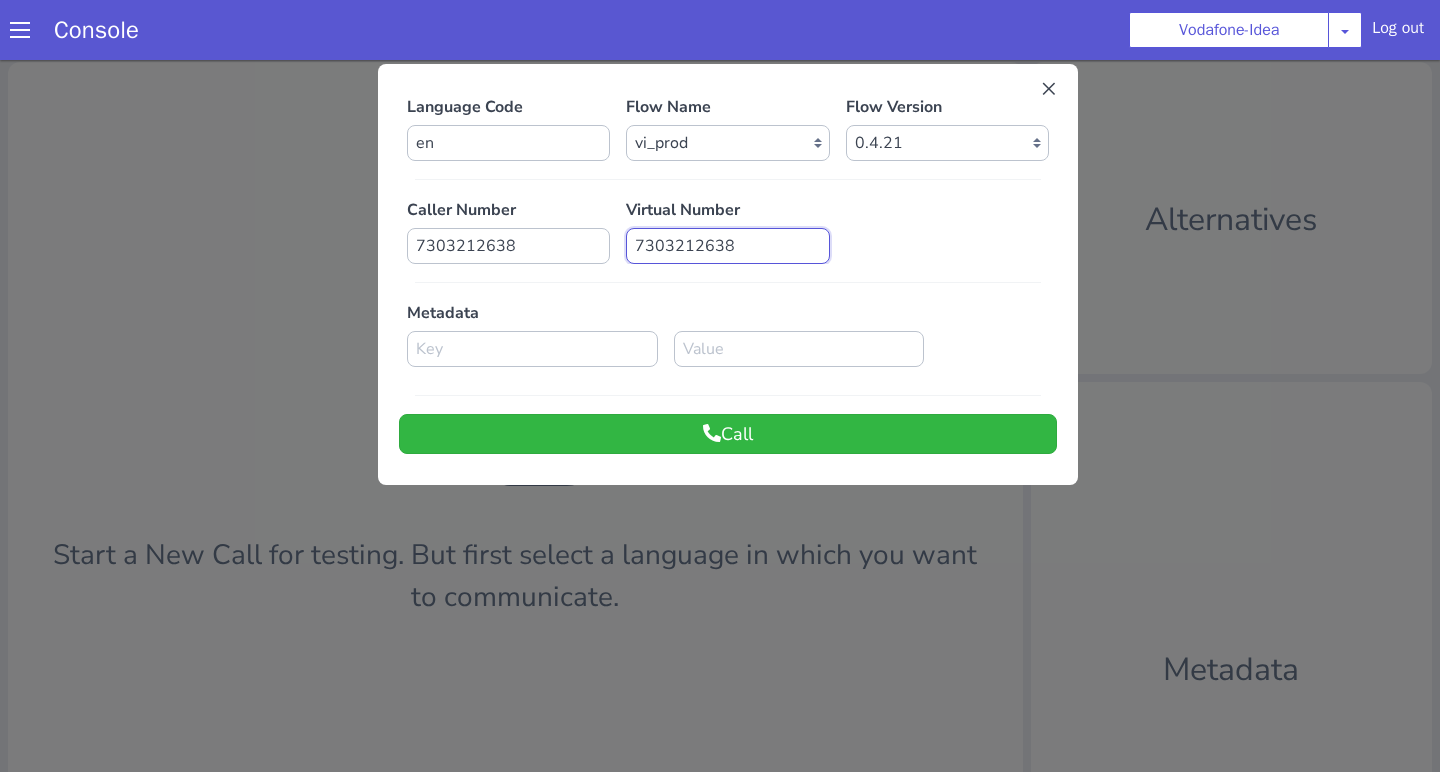 paste on "[PHONE_NUMBER]" 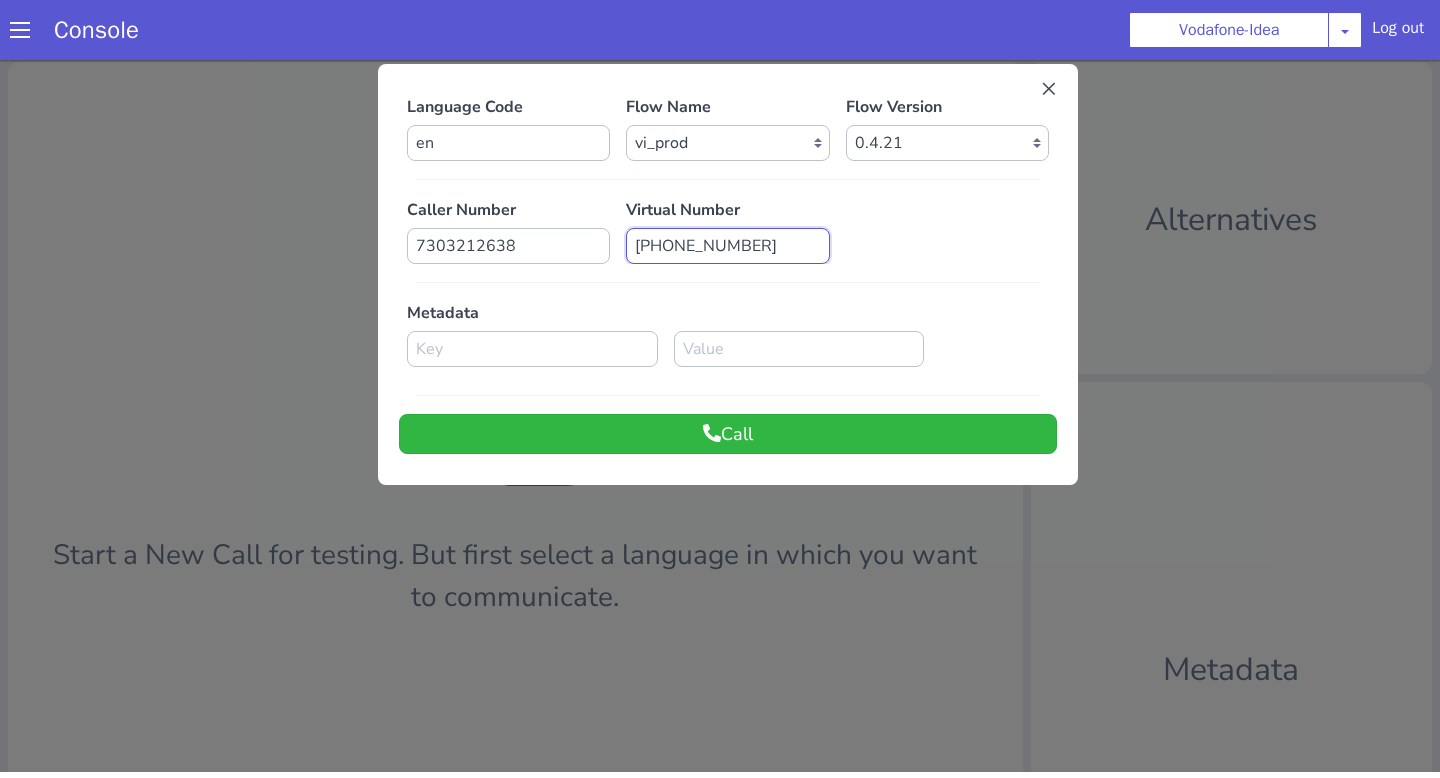 type on "[PHONE_NUMBER]" 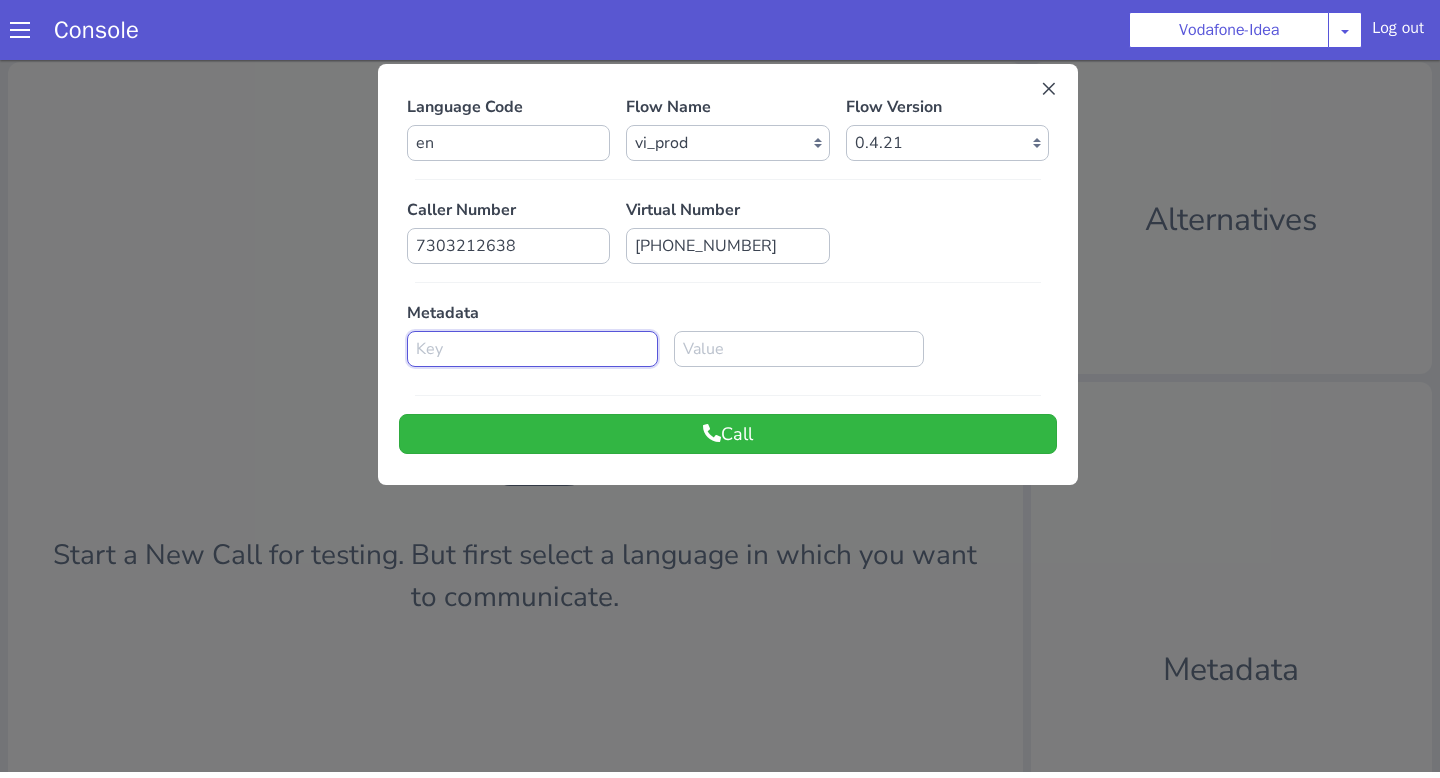 click at bounding box center [532, 349] 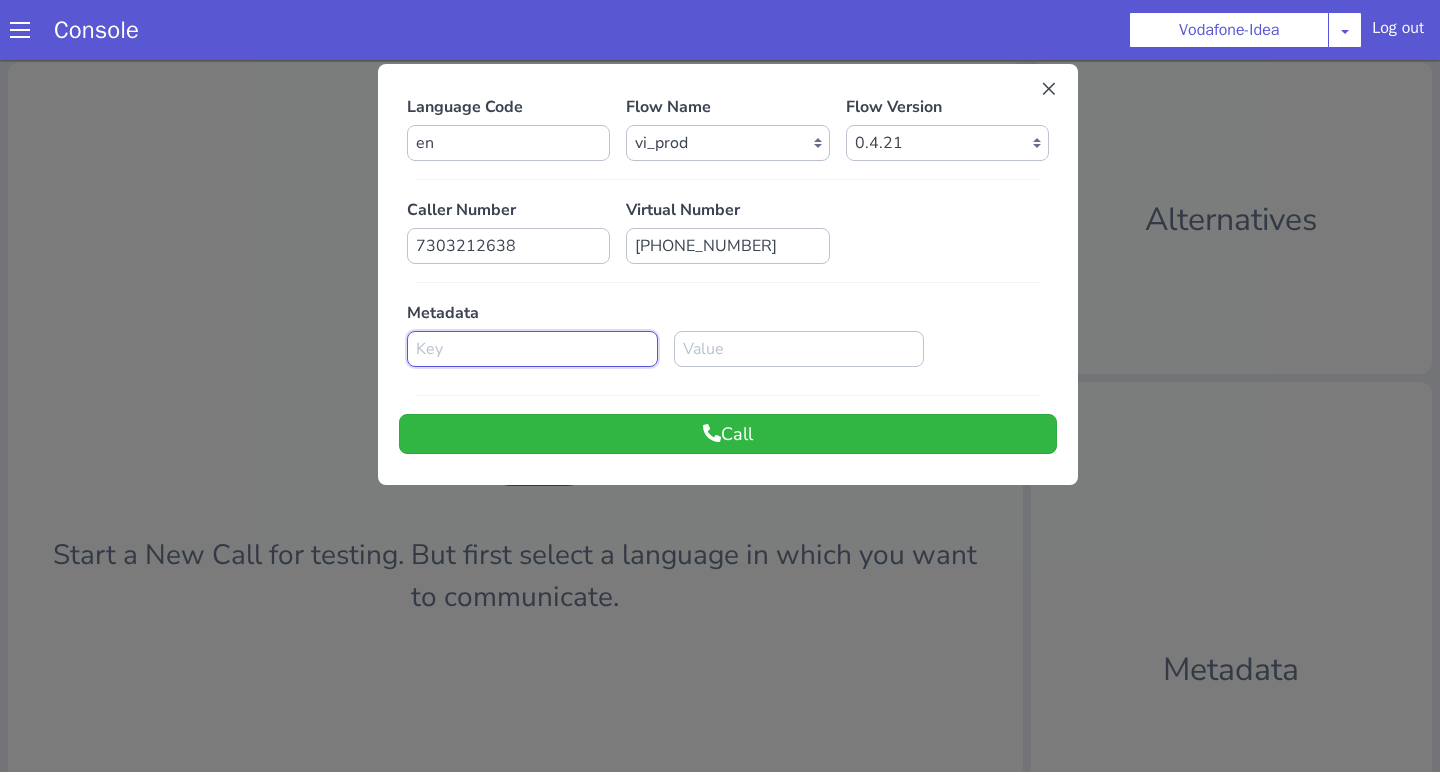 paste on "MSISDN_ALLOC_SHEET" 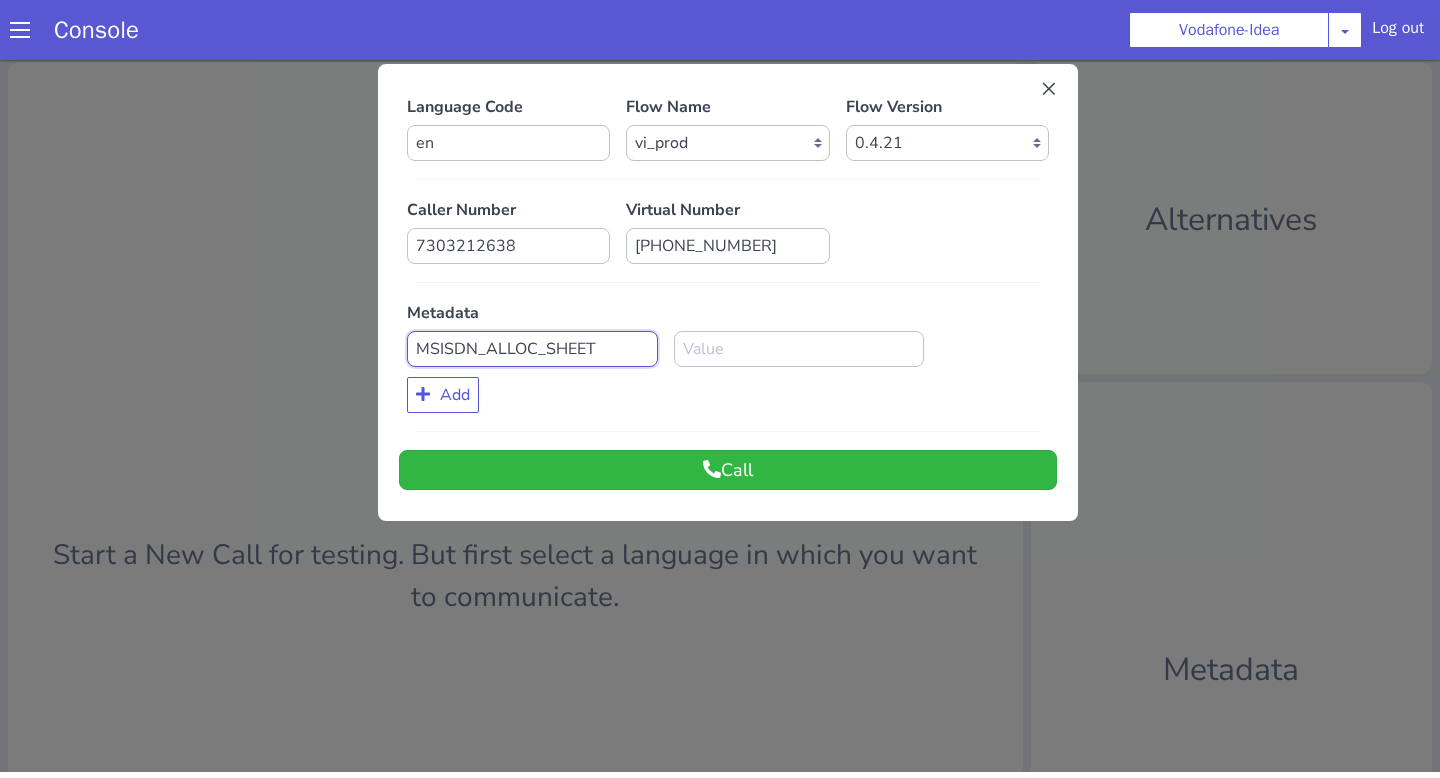 type on "MSISDN_ALLOC_SHEET" 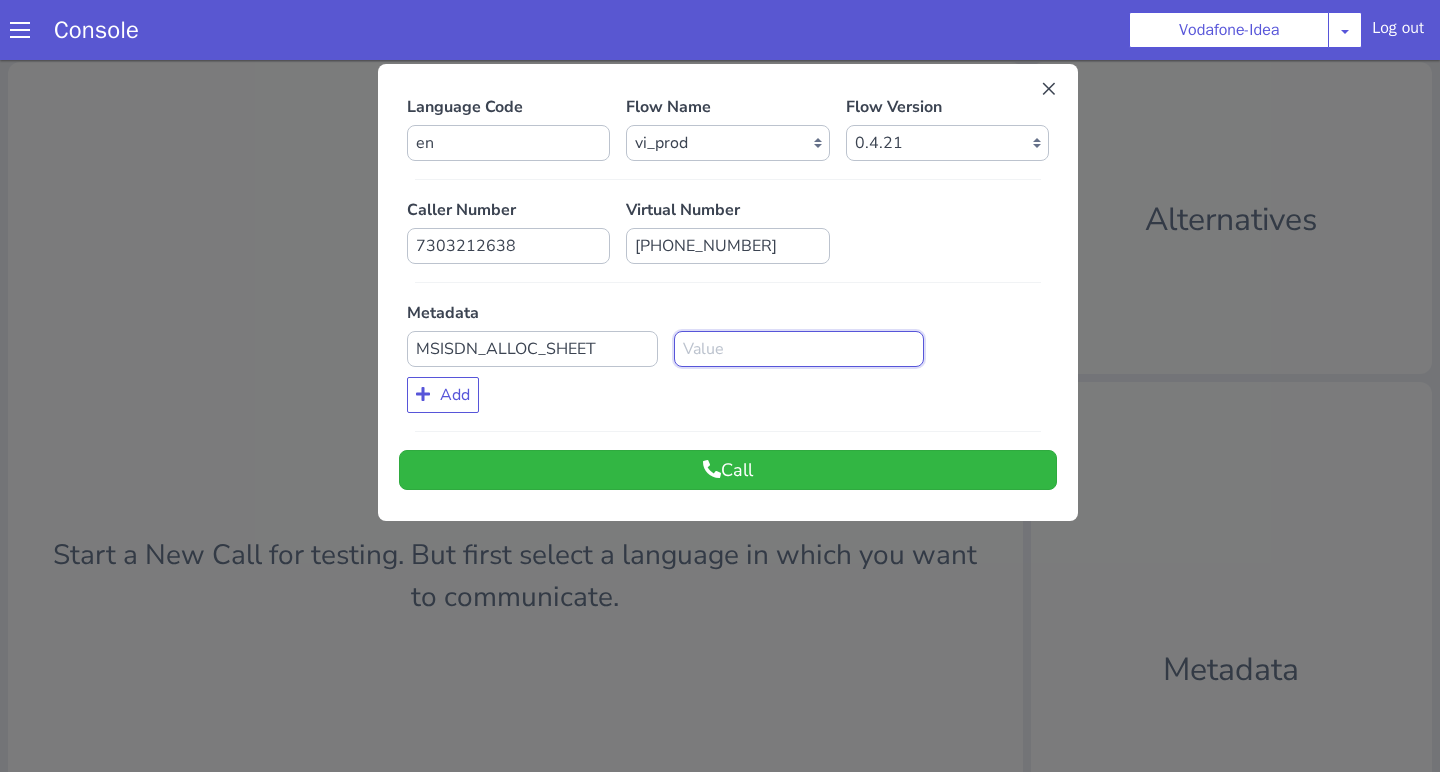 click at bounding box center (799, 349) 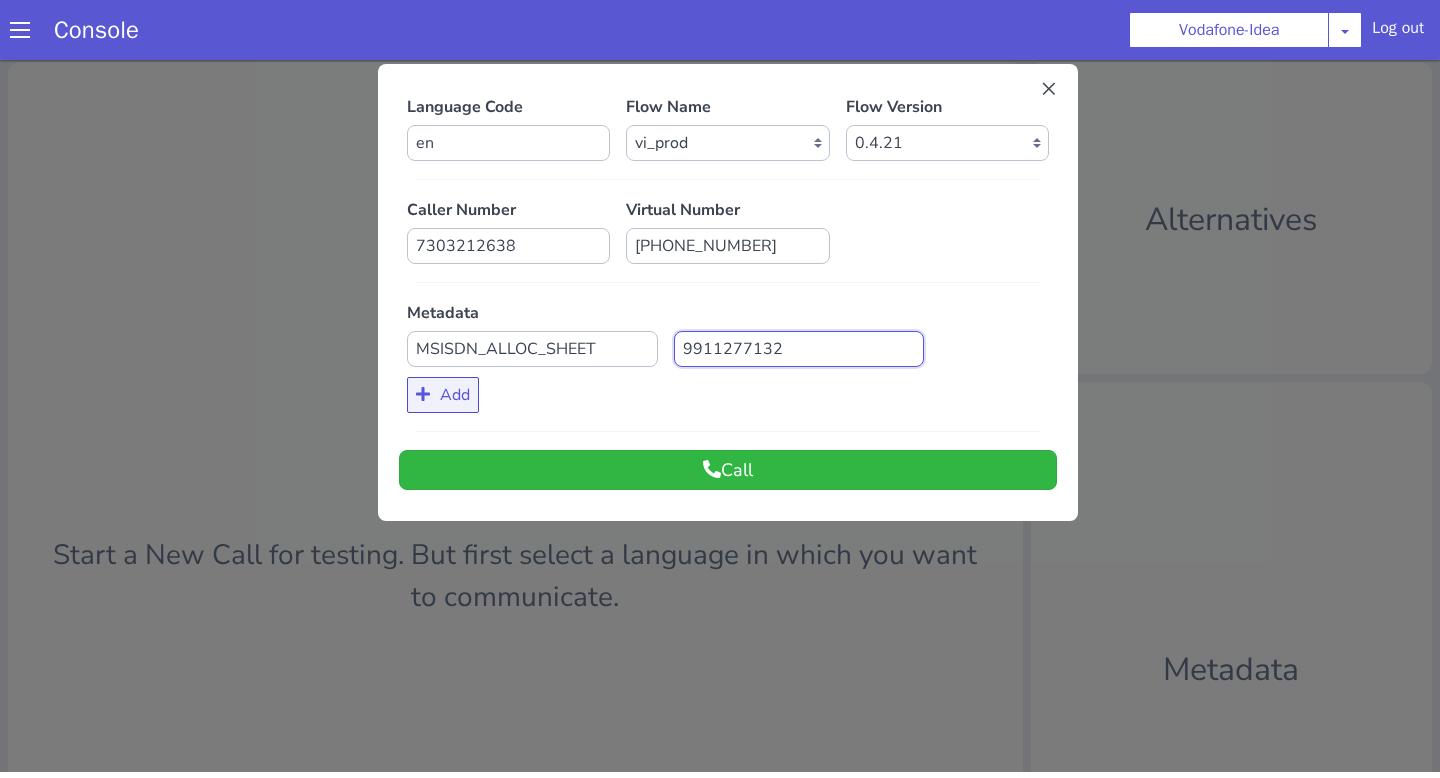 type on "9911277132" 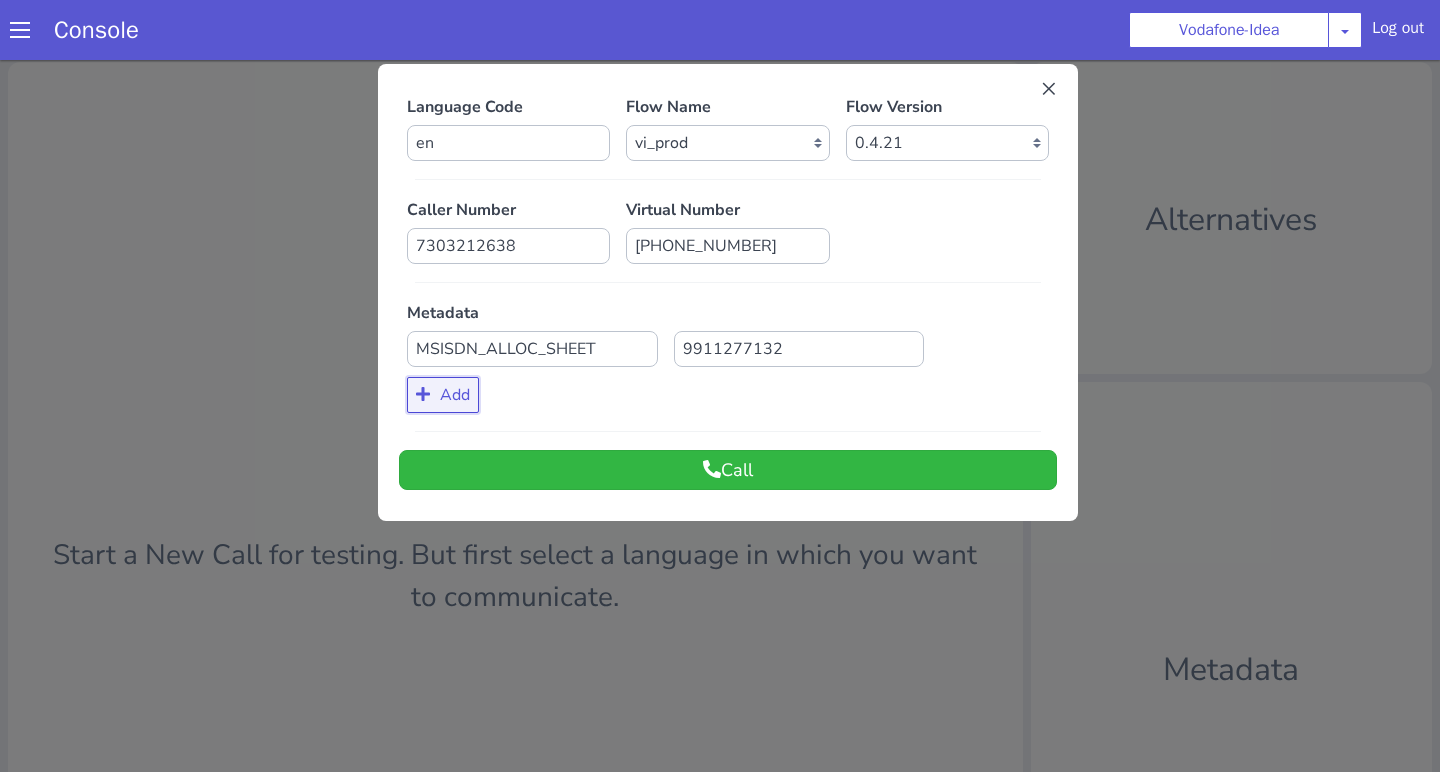 click on "Add" at bounding box center (443, 395) 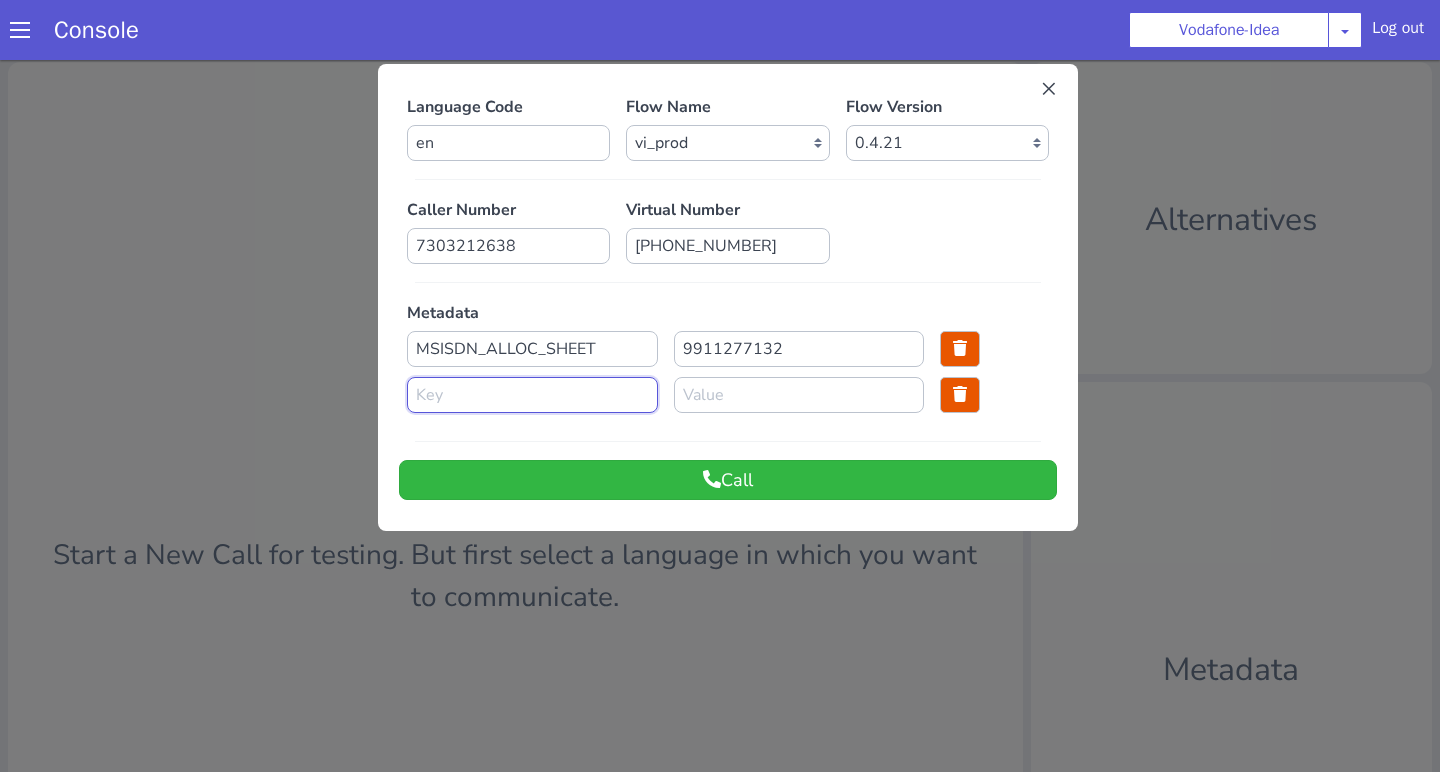 click at bounding box center (532, 395) 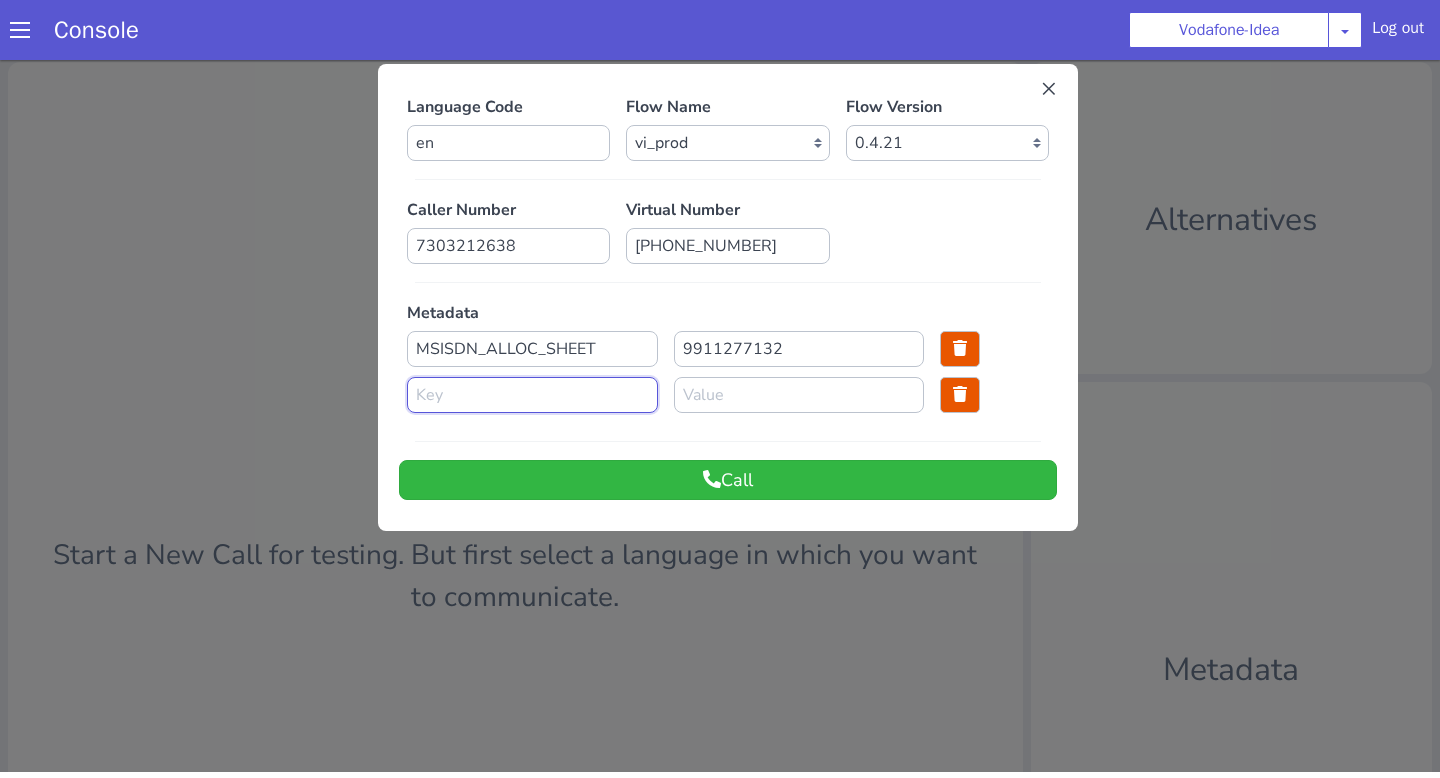 click at bounding box center (532, 395) 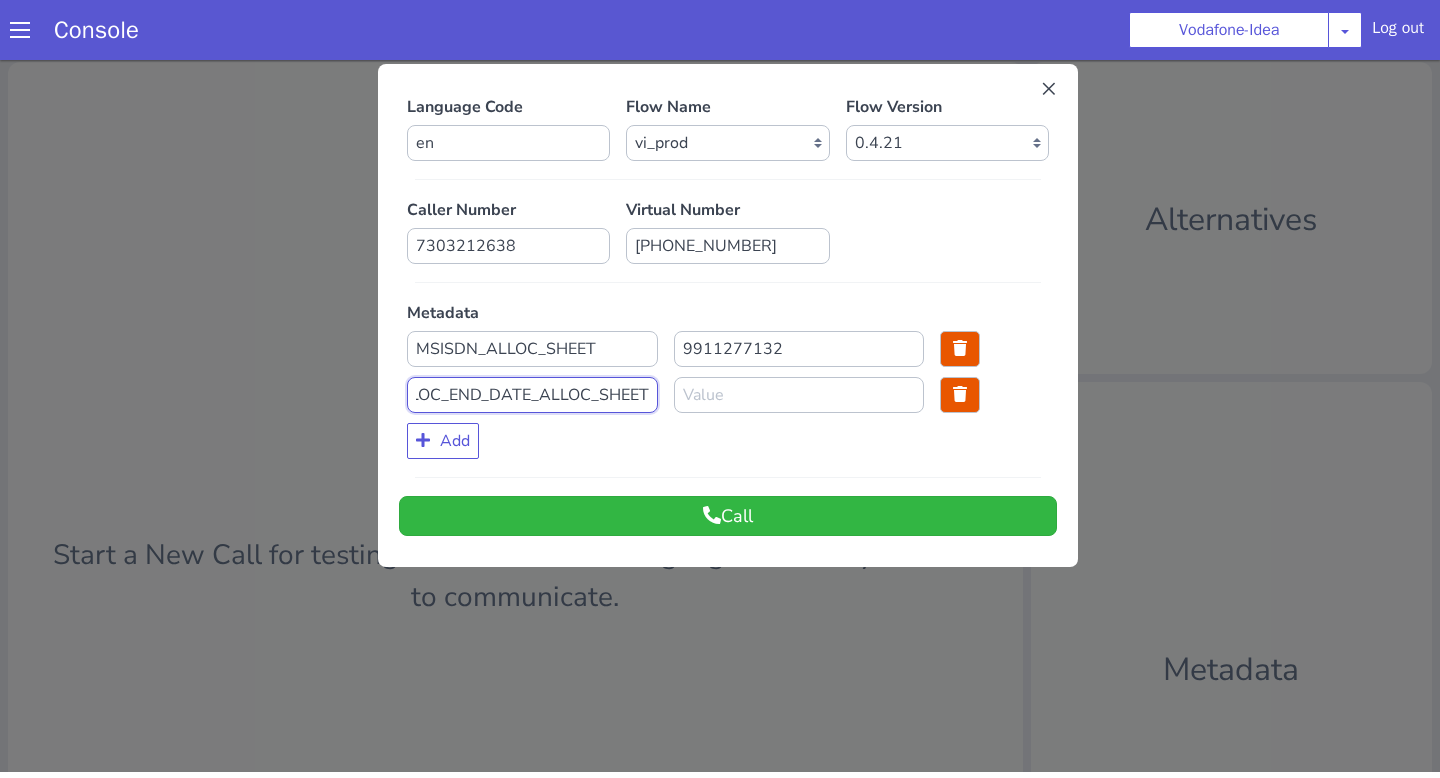 scroll, scrollTop: 0, scrollLeft: 27, axis: horizontal 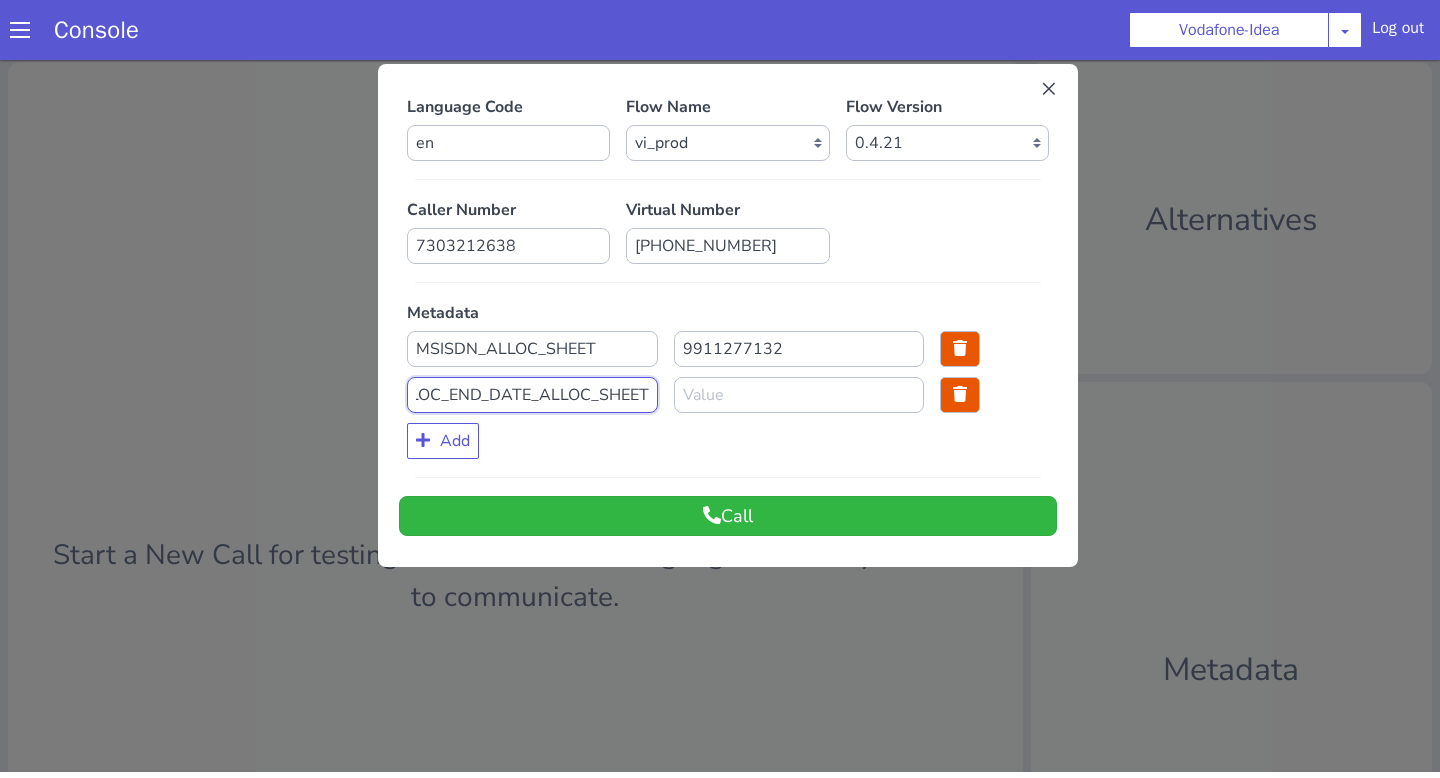type on "ALLOC_END_DATE_ALLOC_SHEET" 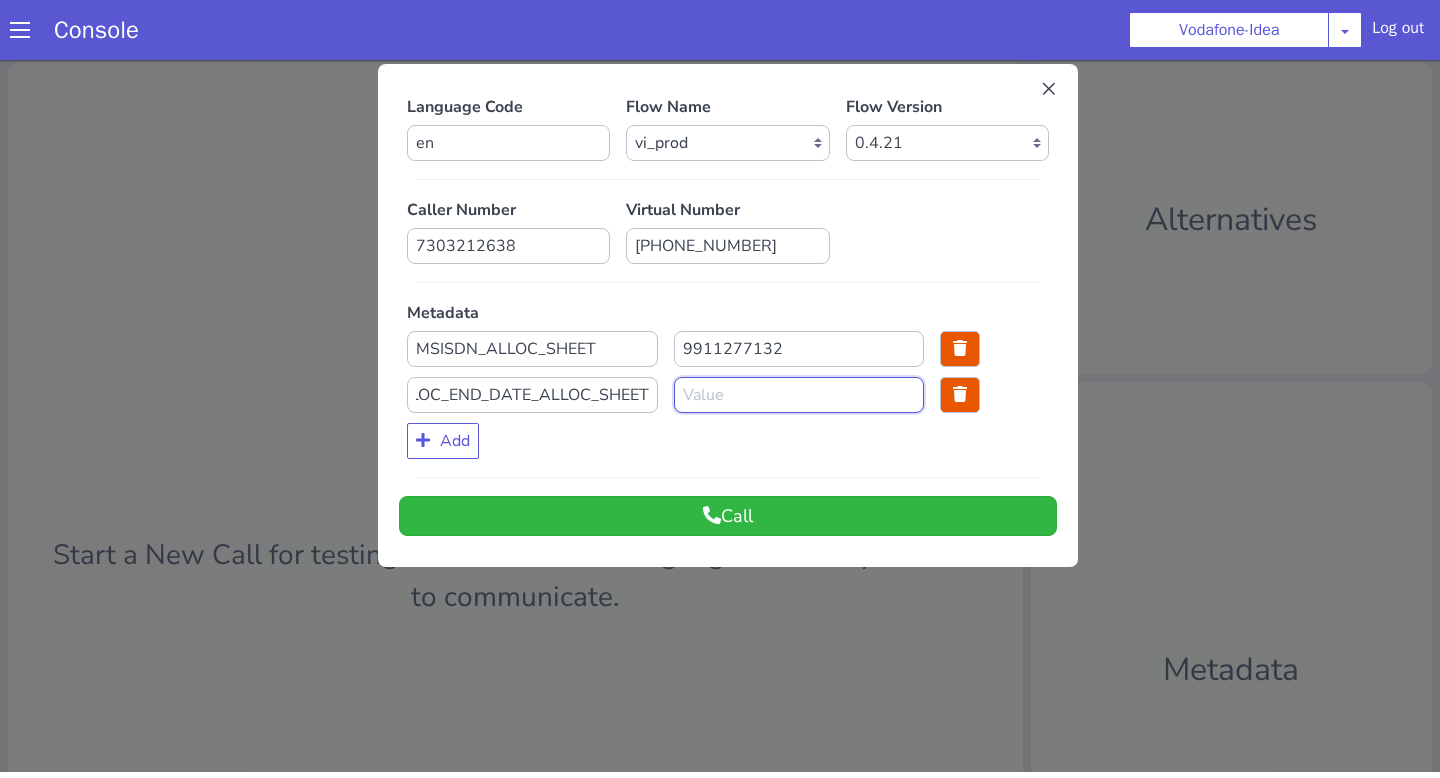 click at bounding box center (799, 395) 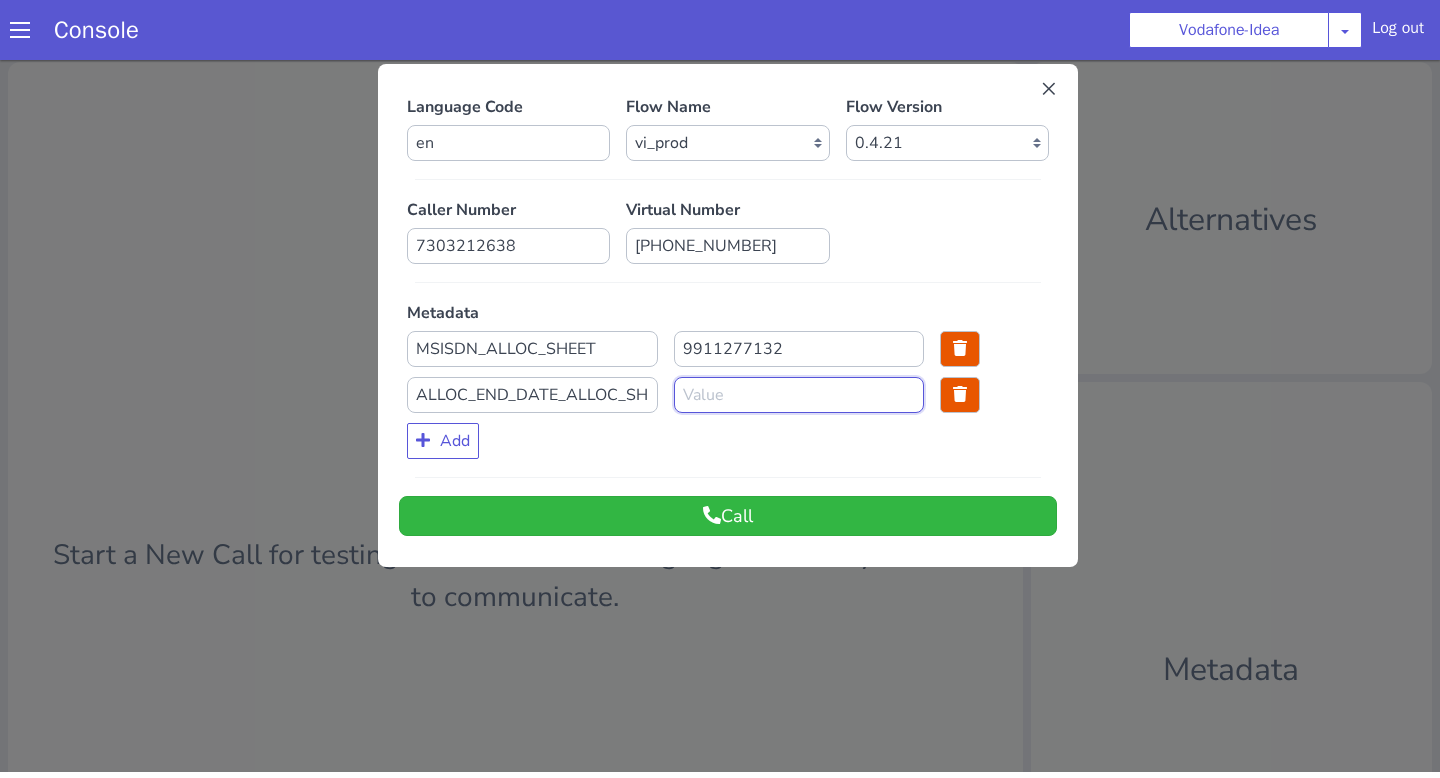 click at bounding box center [799, 395] 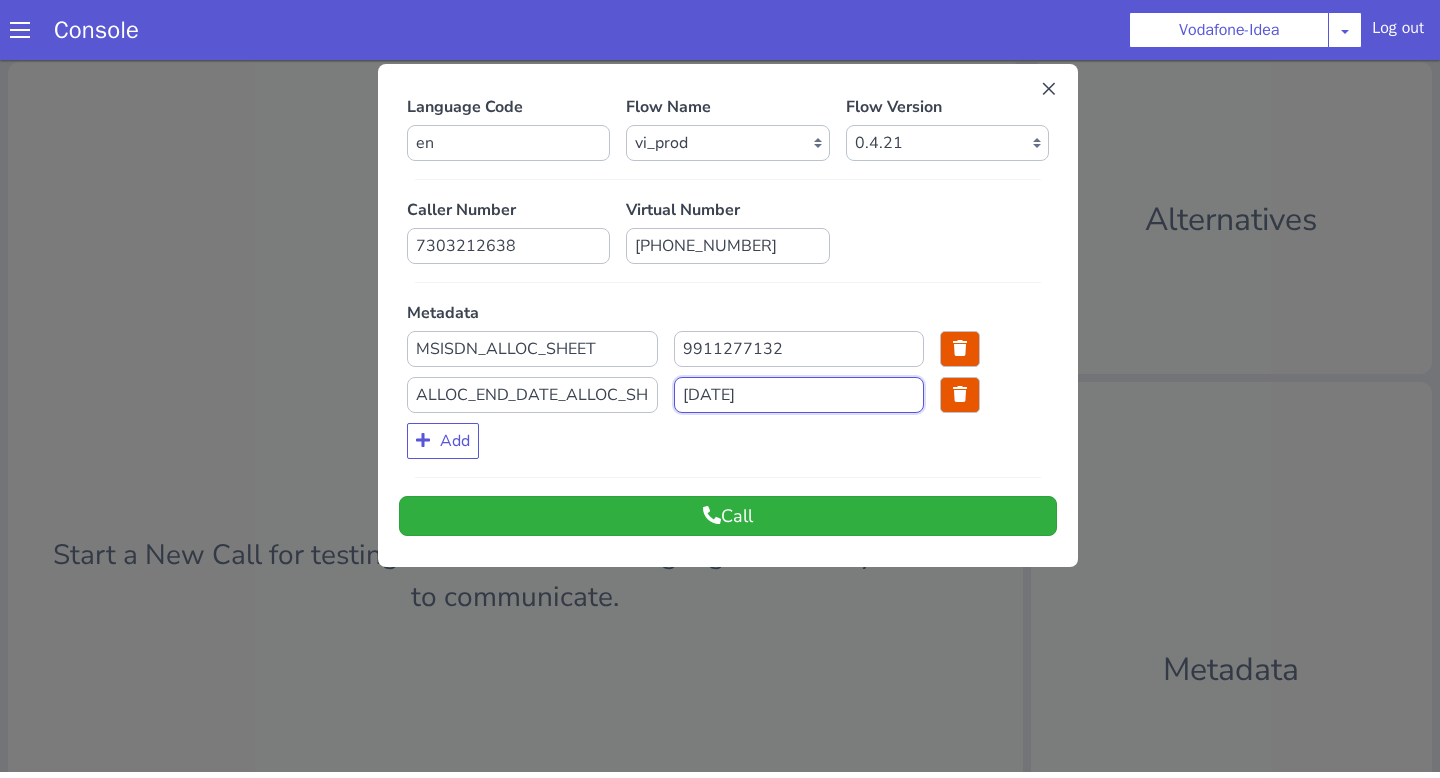 type on "[DATE]" 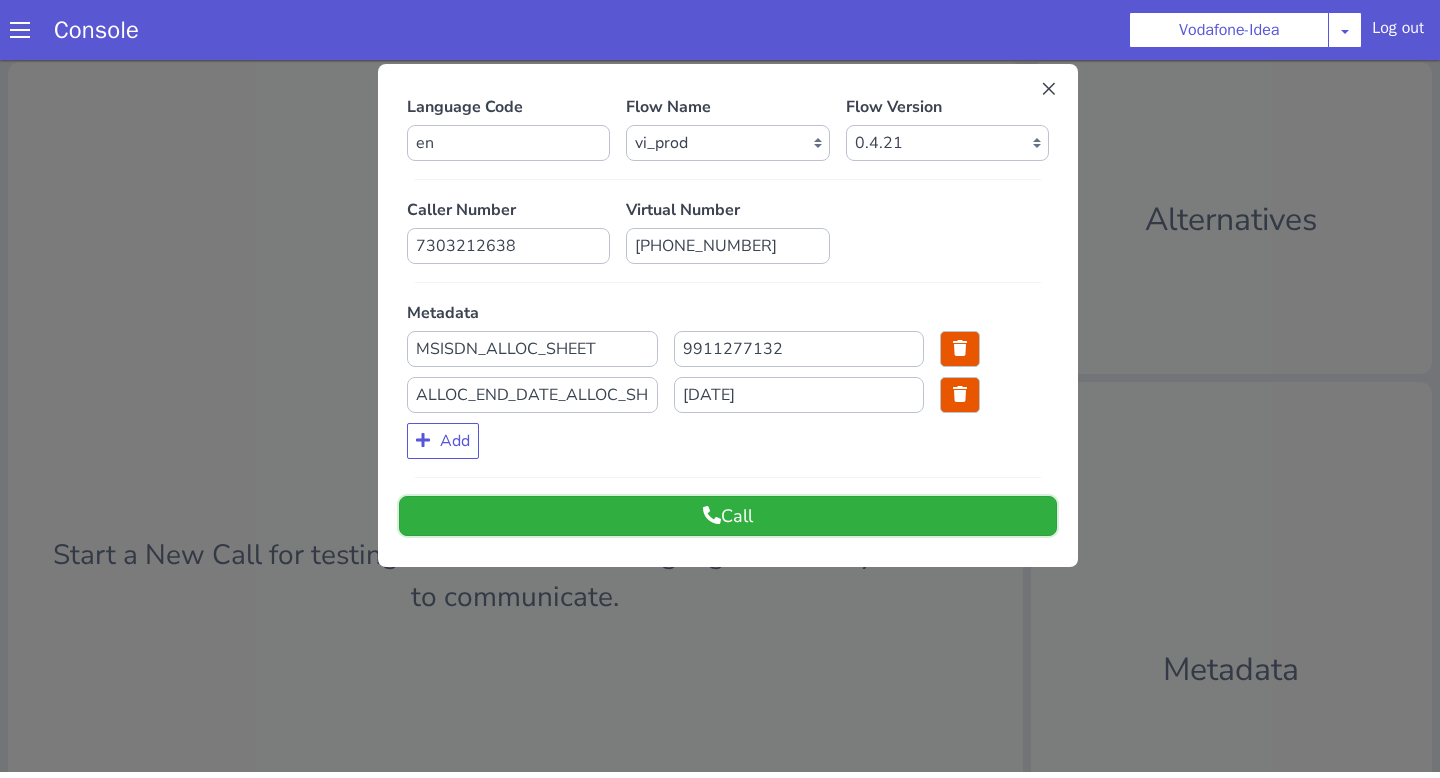click on "Call" at bounding box center (728, 516) 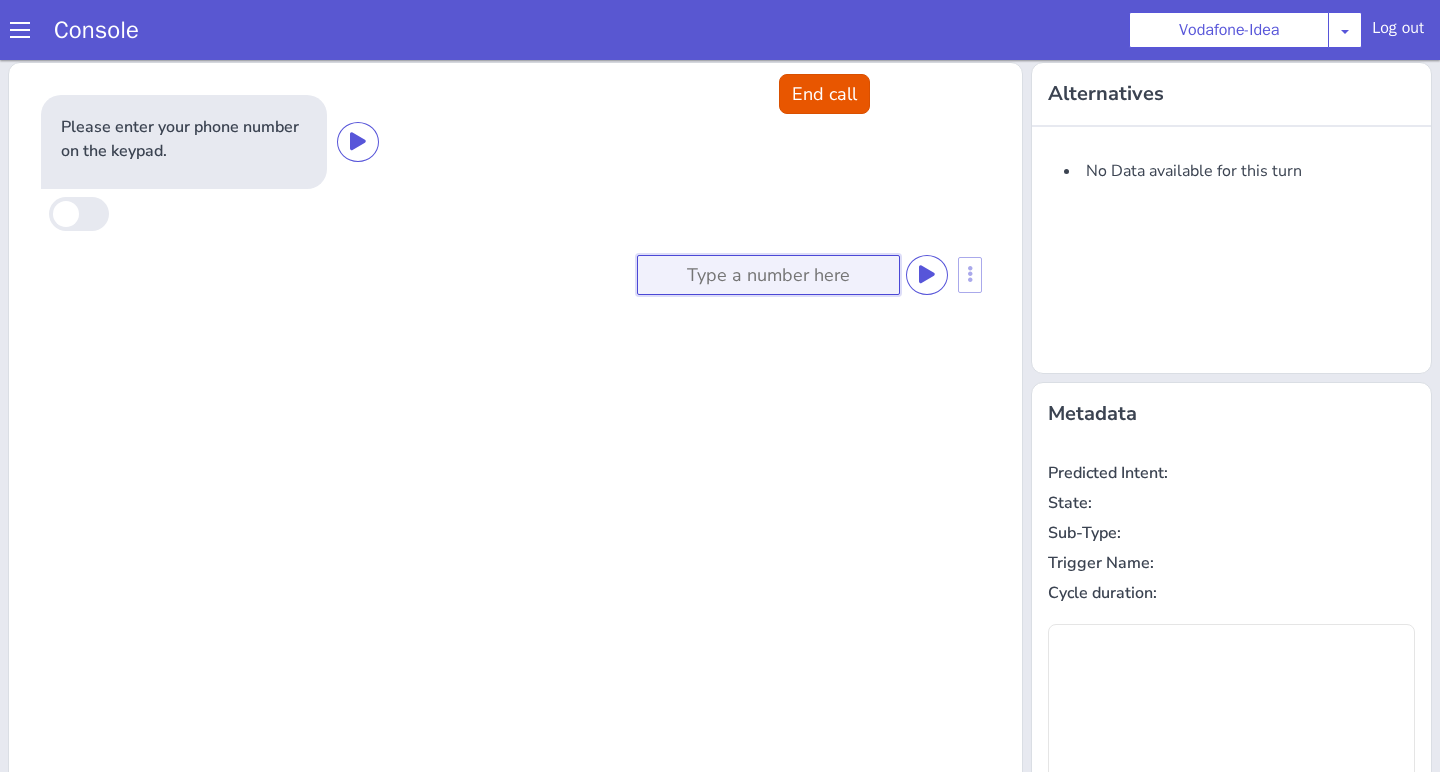 click at bounding box center [768, 275] 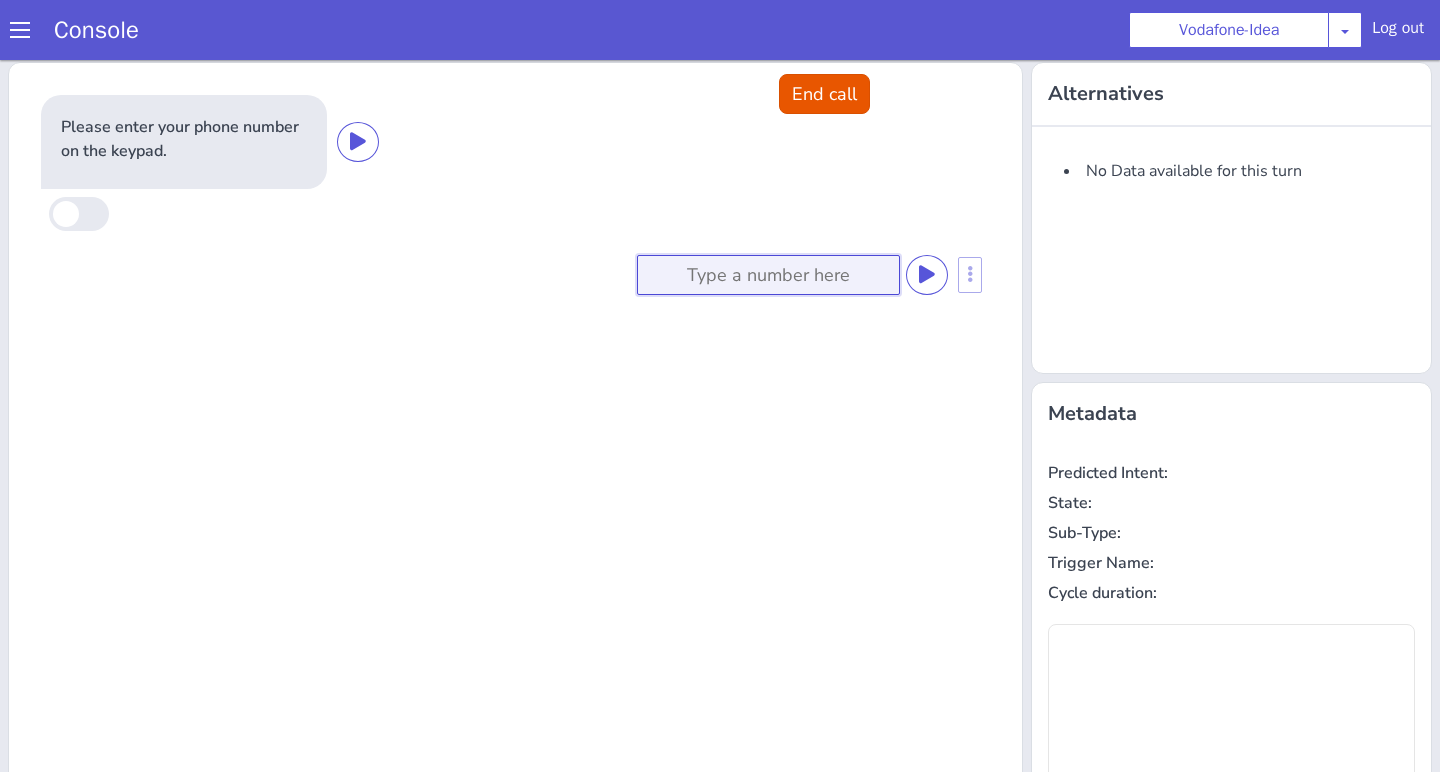scroll, scrollTop: 0, scrollLeft: 0, axis: both 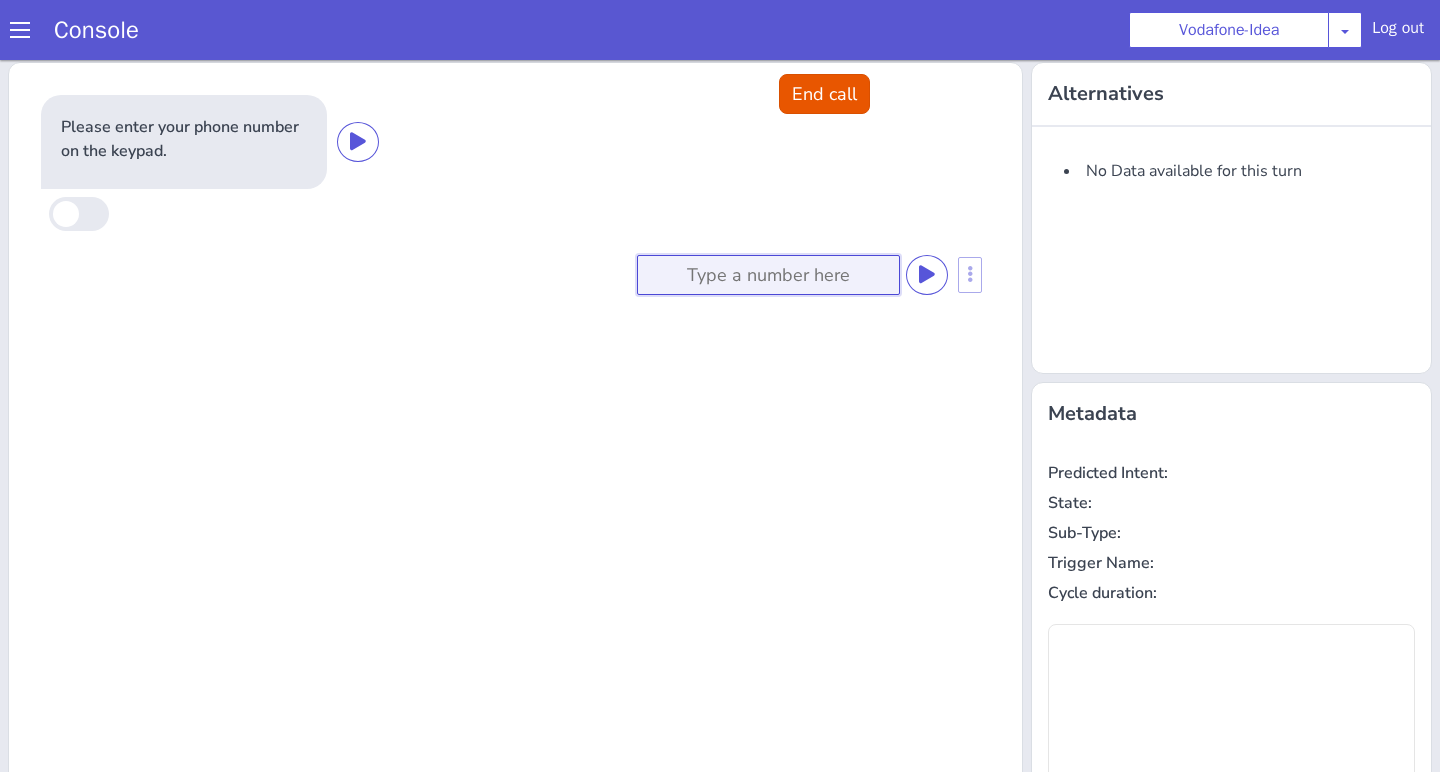 paste on "7303212638" 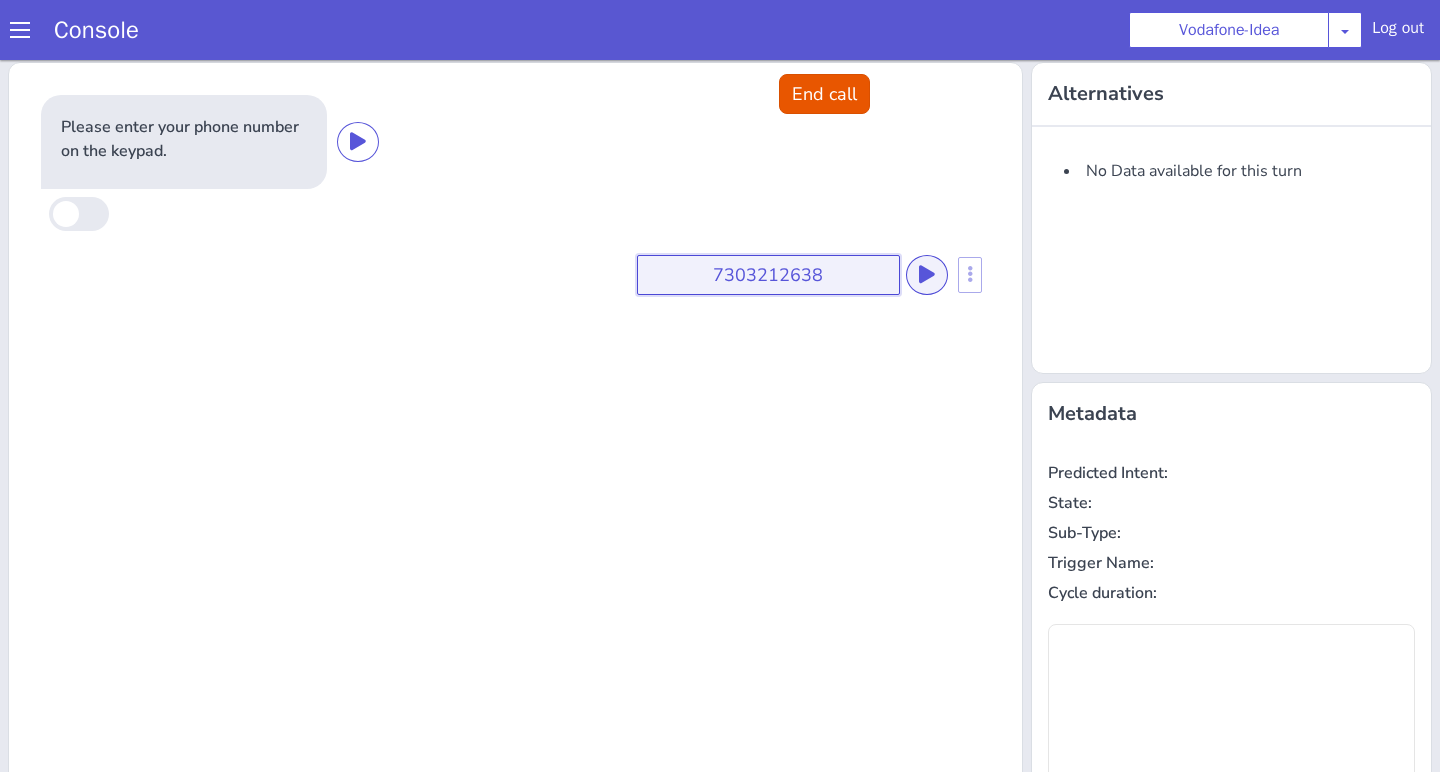 type on "7303212638" 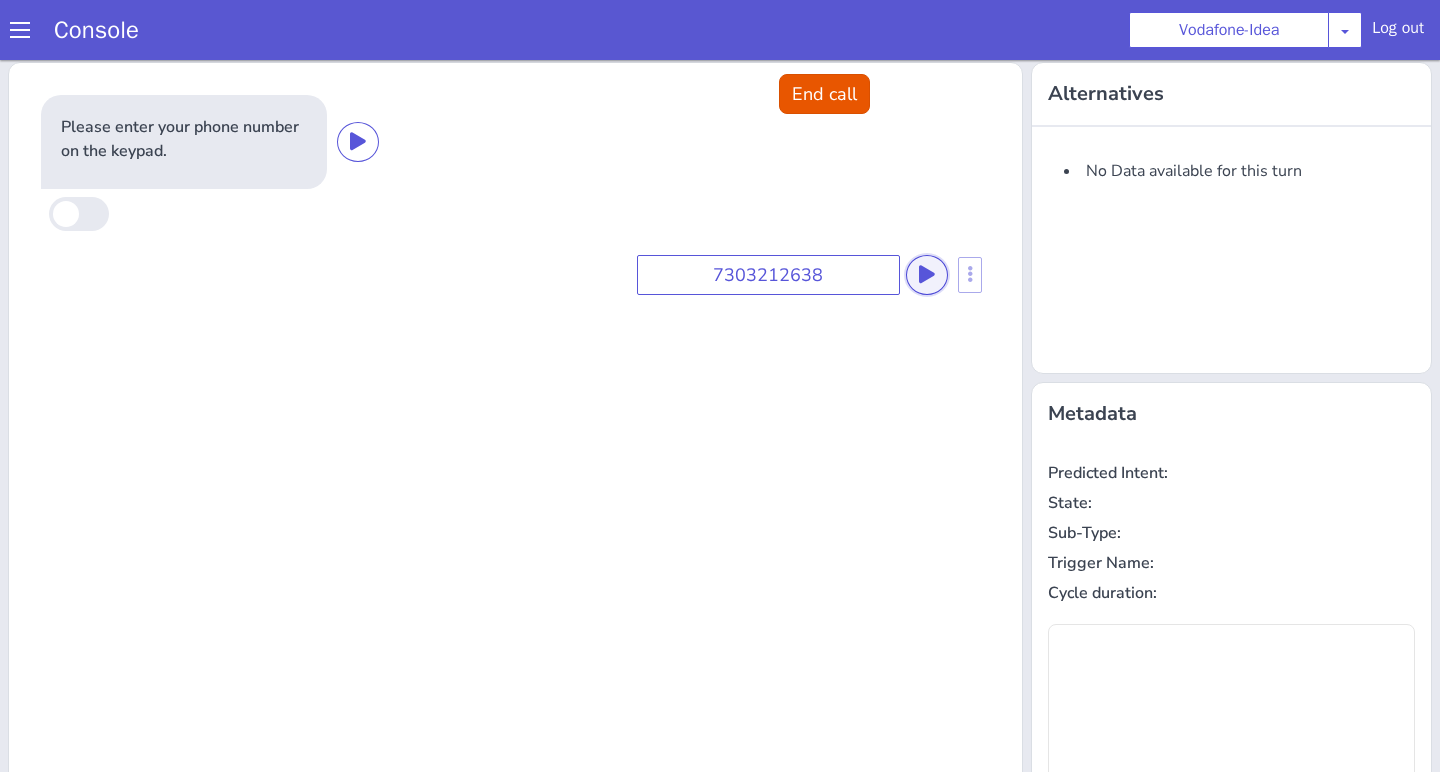 click at bounding box center [927, 274] 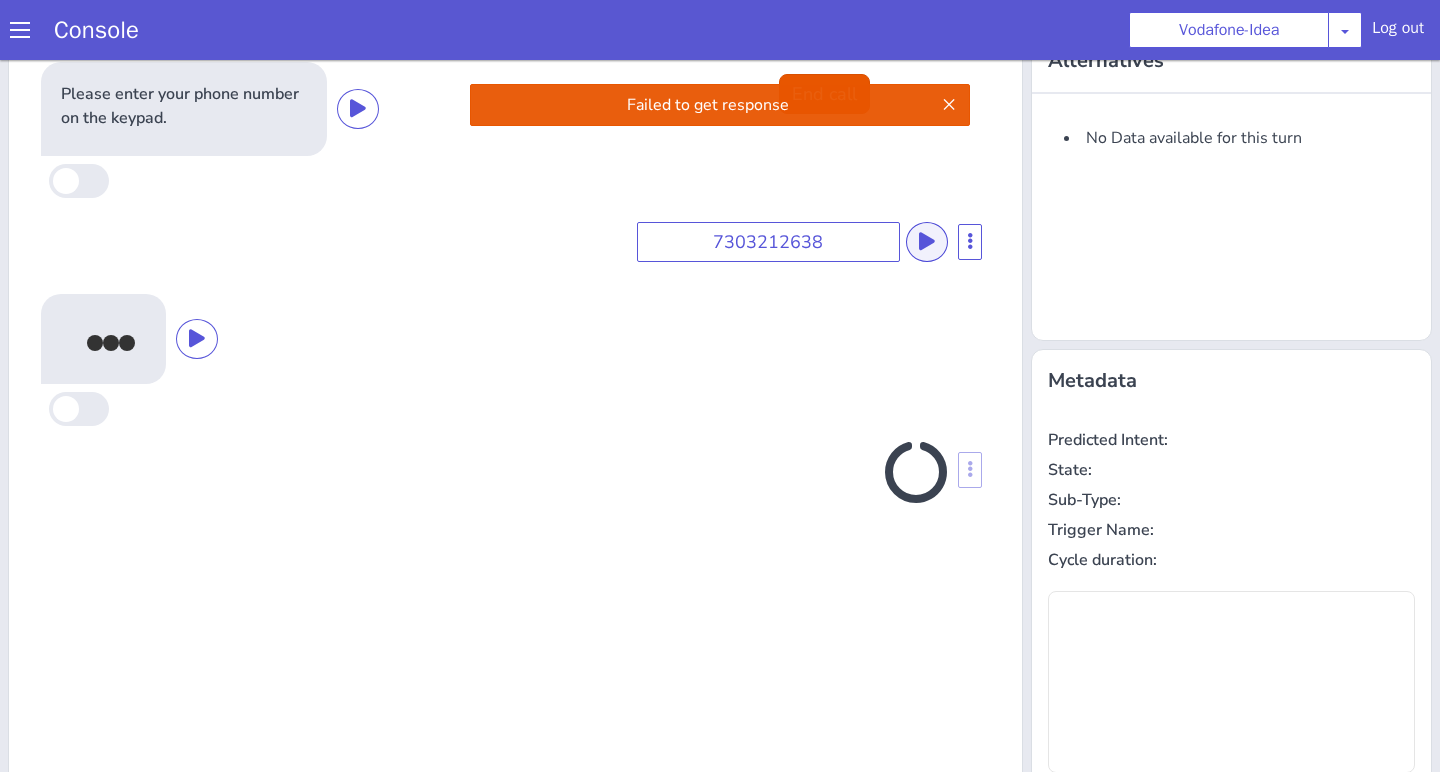 scroll, scrollTop: 0, scrollLeft: 0, axis: both 